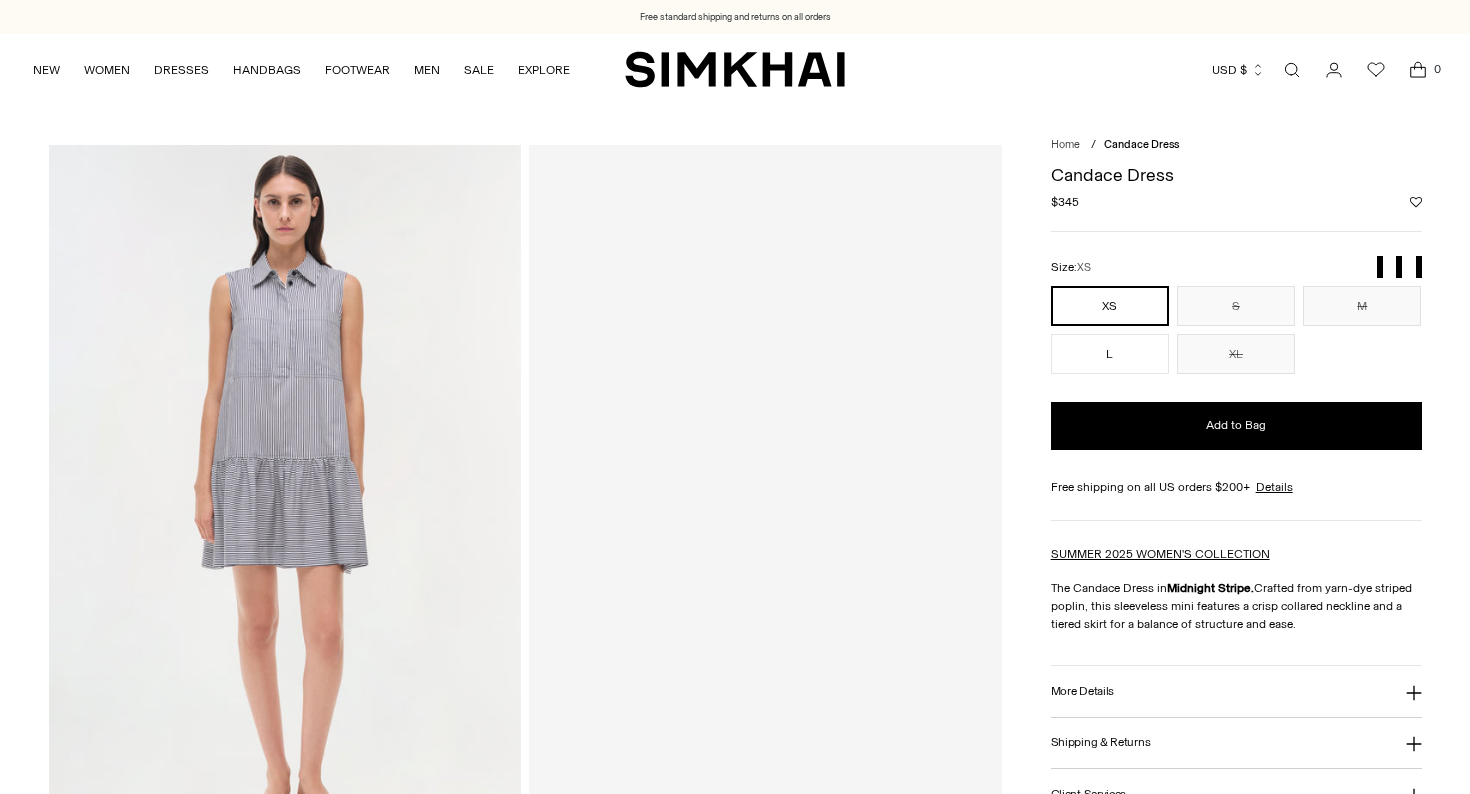 scroll, scrollTop: 0, scrollLeft: 0, axis: both 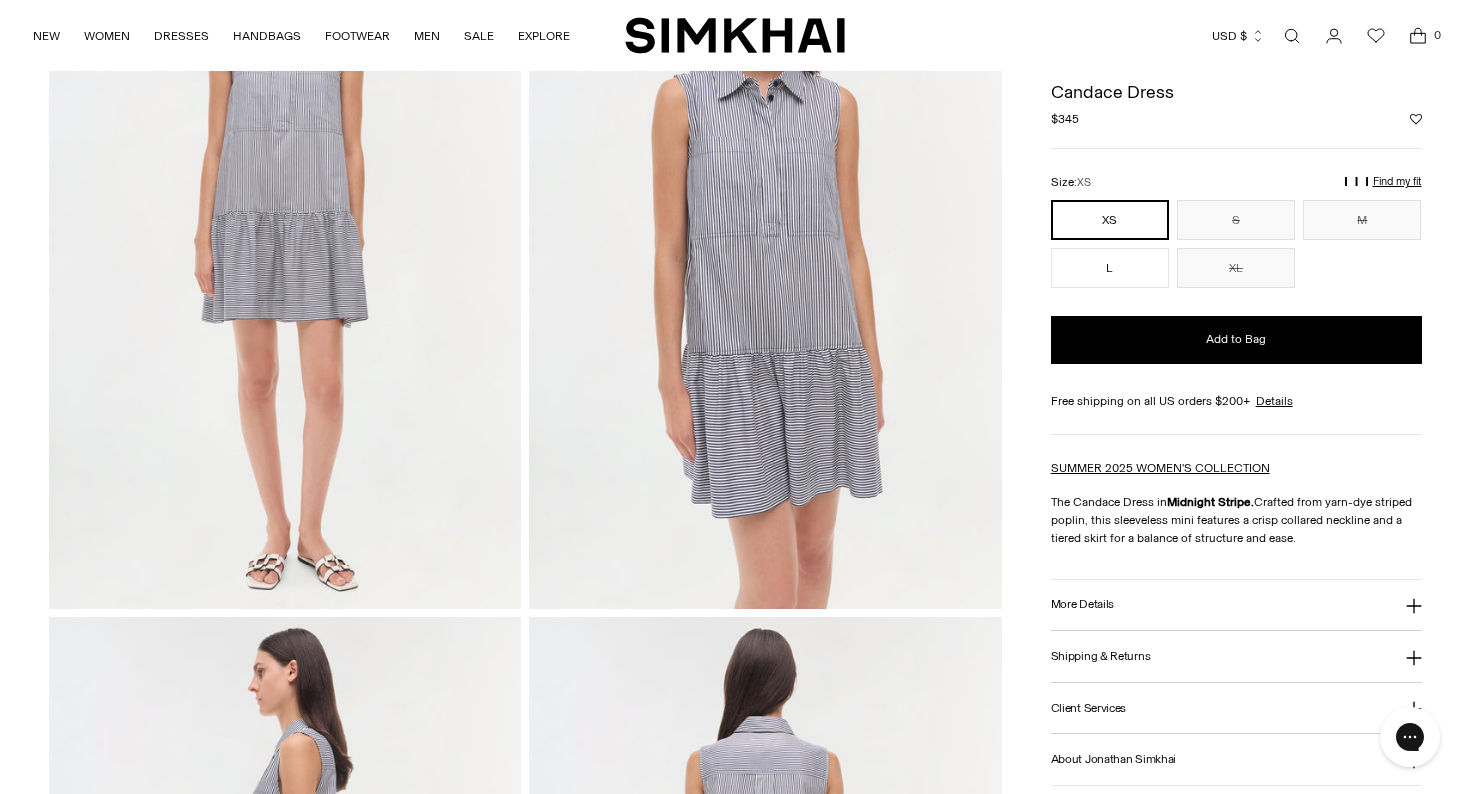 click on "More Details" at bounding box center [1082, 604] 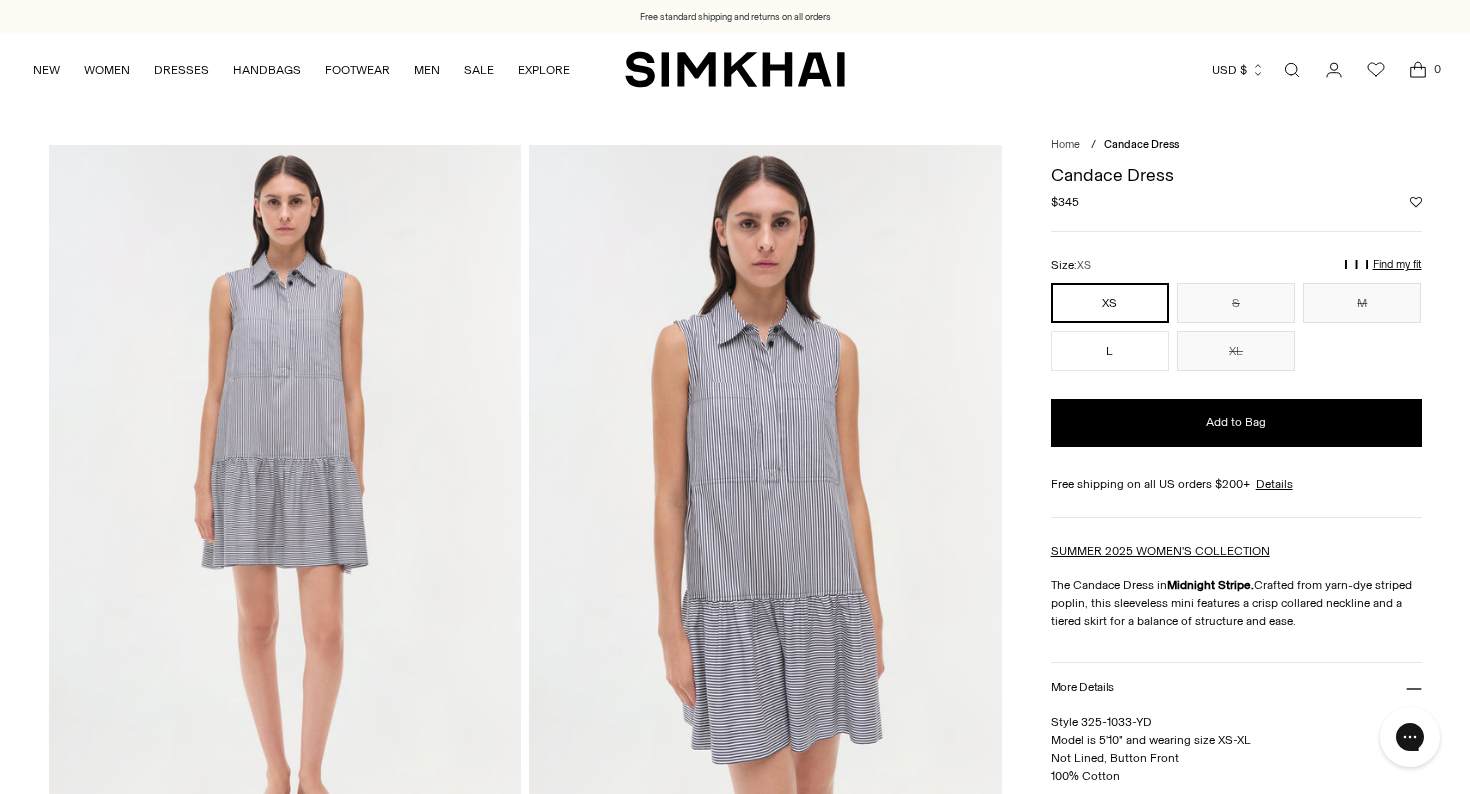 scroll, scrollTop: 0, scrollLeft: 0, axis: both 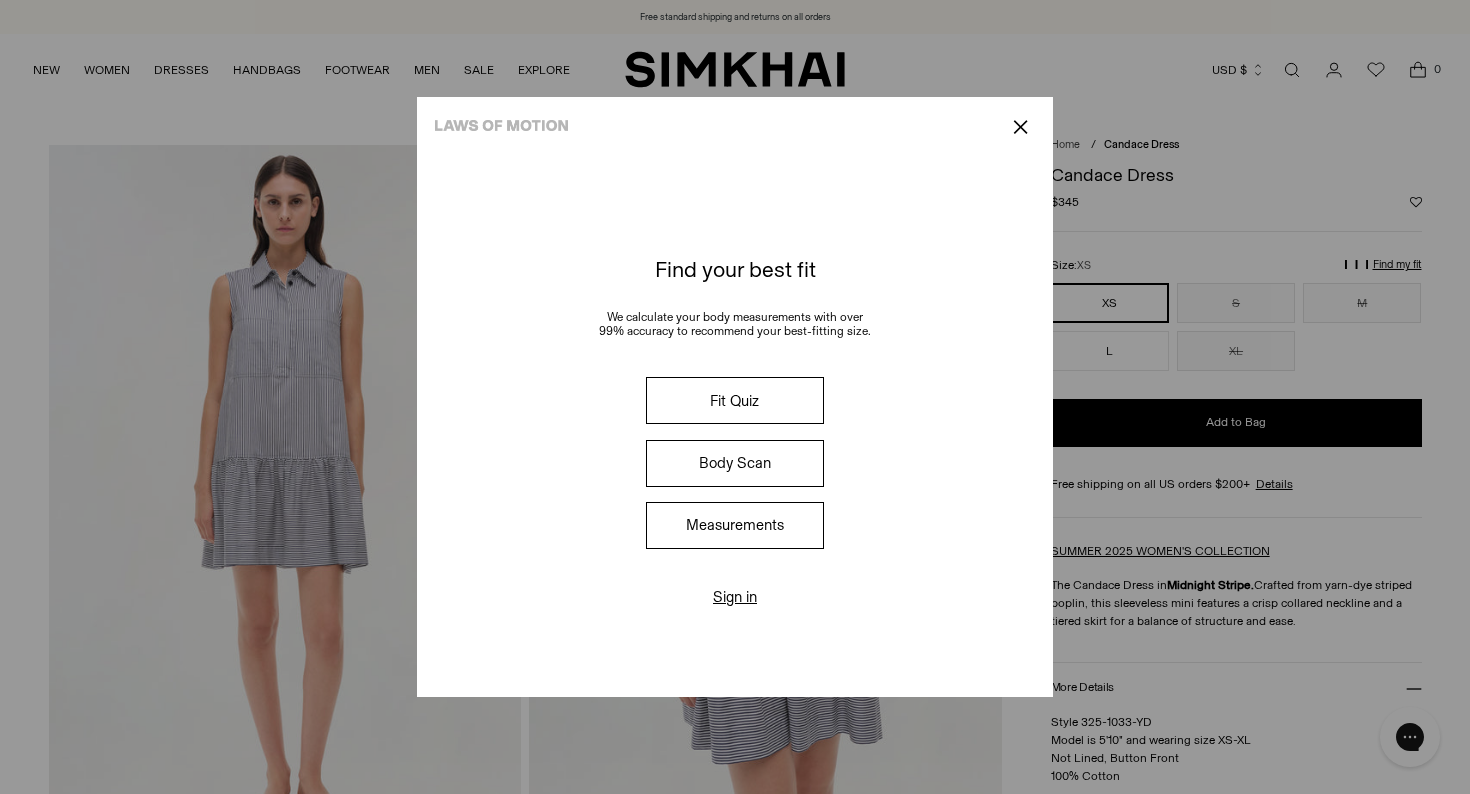 click on "Fit Quiz" at bounding box center [735, 400] 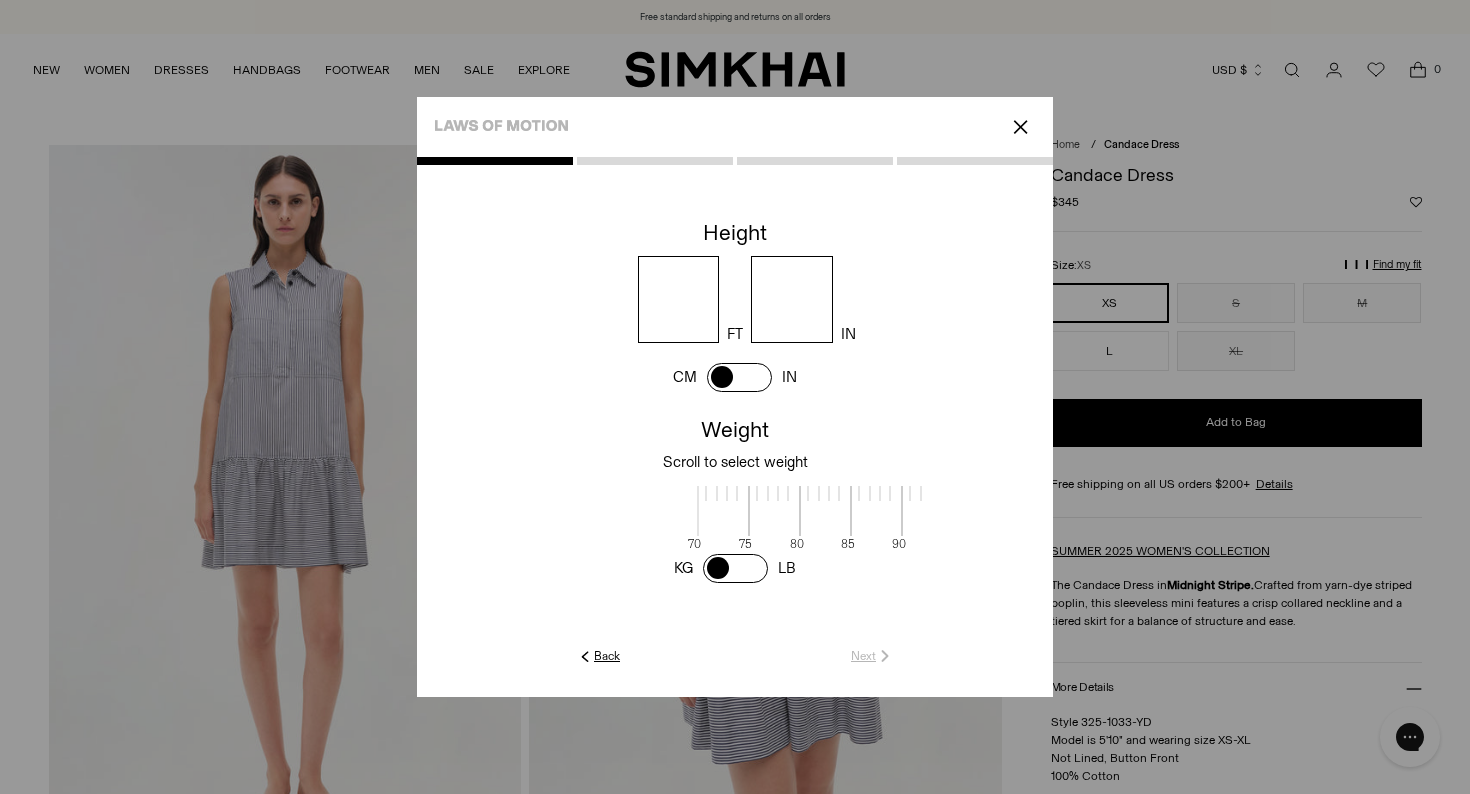 scroll, scrollTop: 4, scrollLeft: 650, axis: both 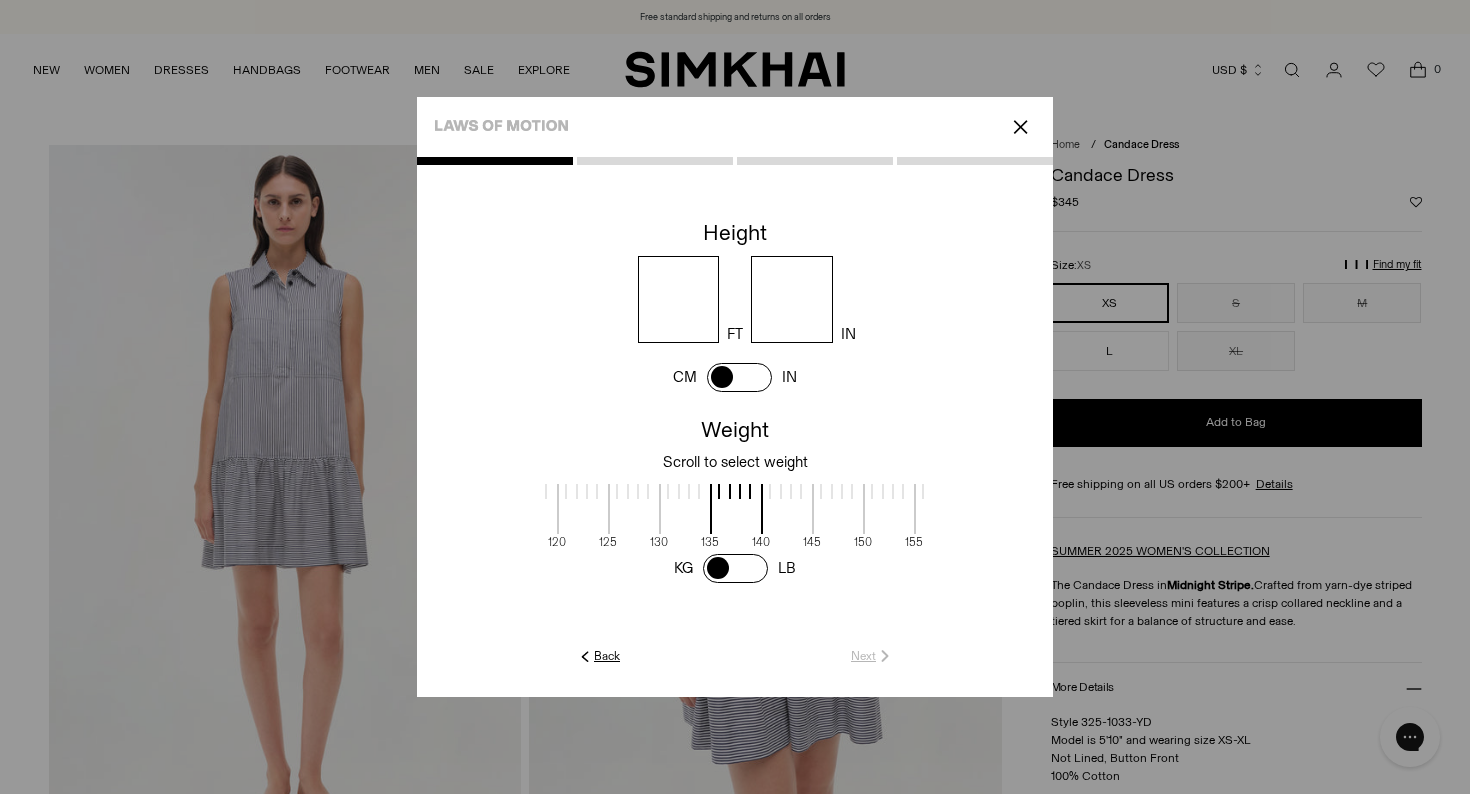 click at bounding box center (679, 299) 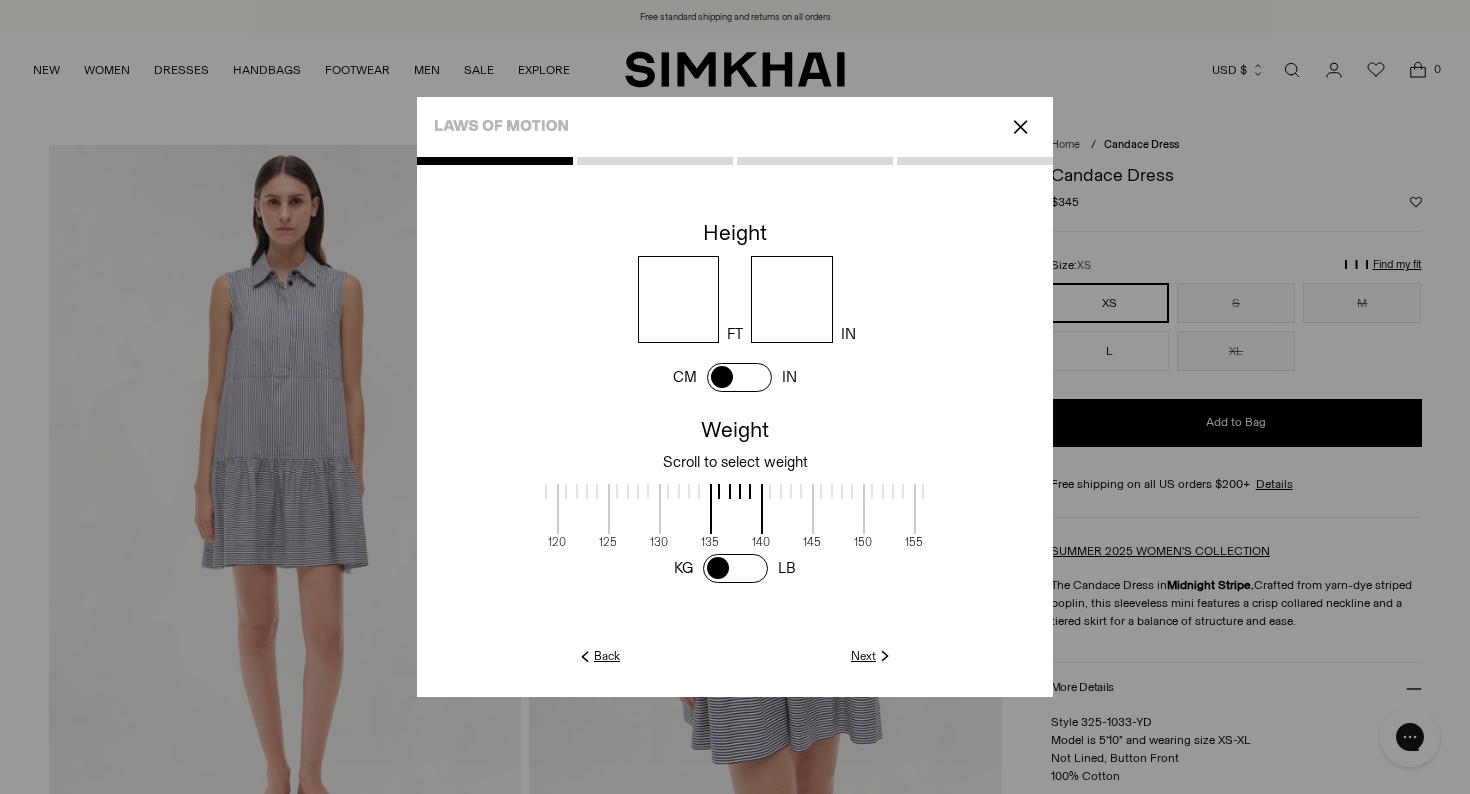 type on "*" 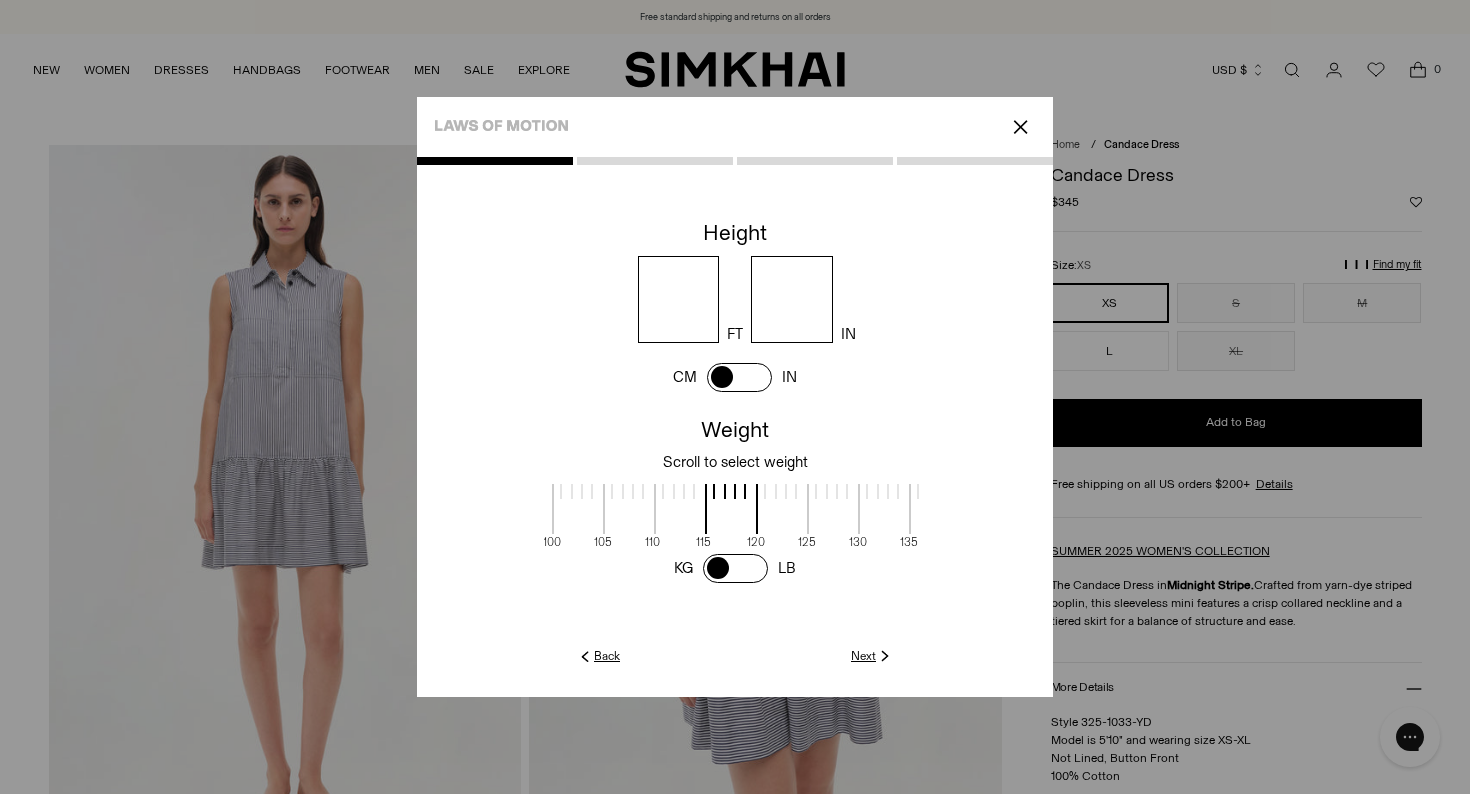 drag, startPoint x: 707, startPoint y: 514, endPoint x: 948, endPoint y: 528, distance: 241.4063 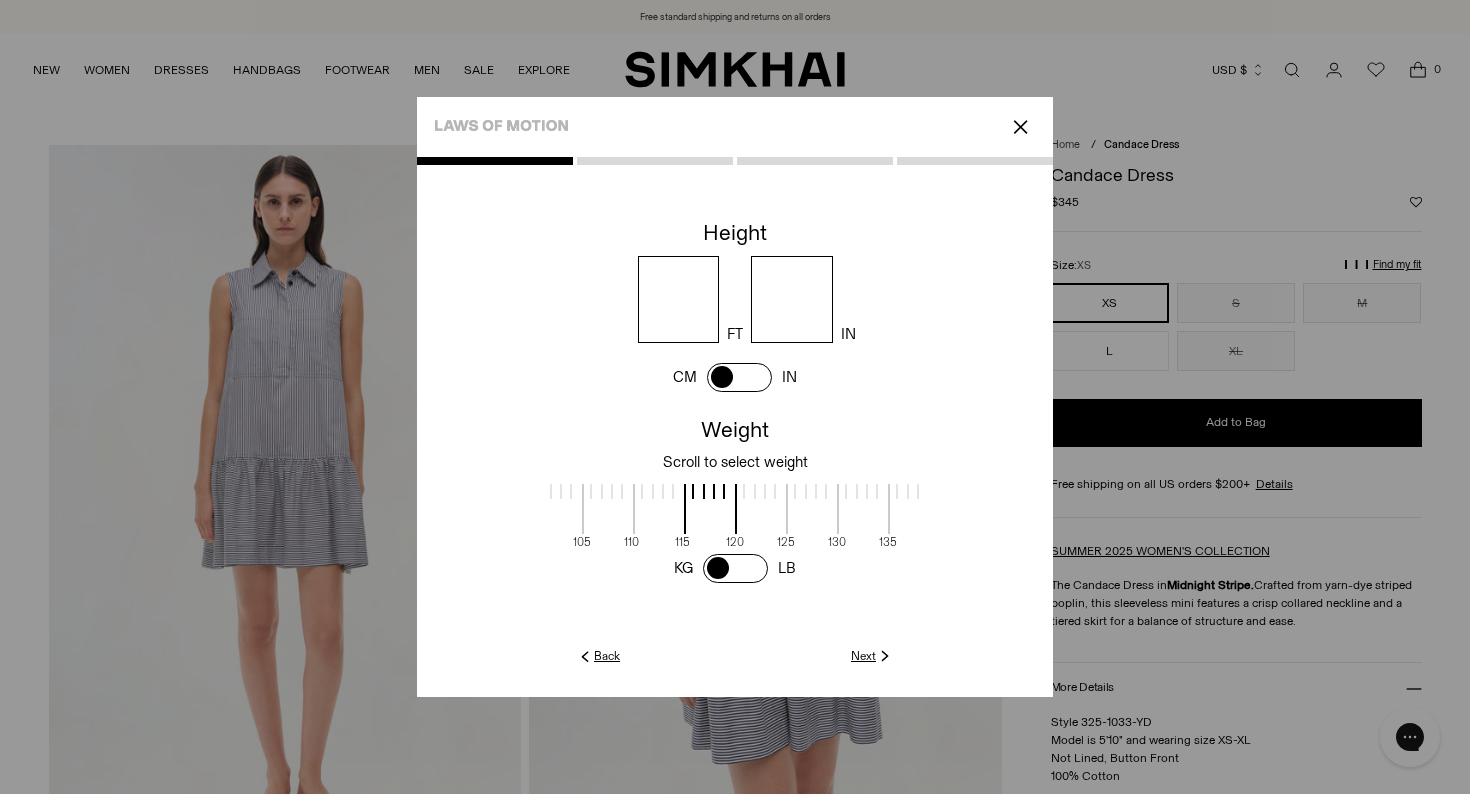 click at bounding box center [659, 509] 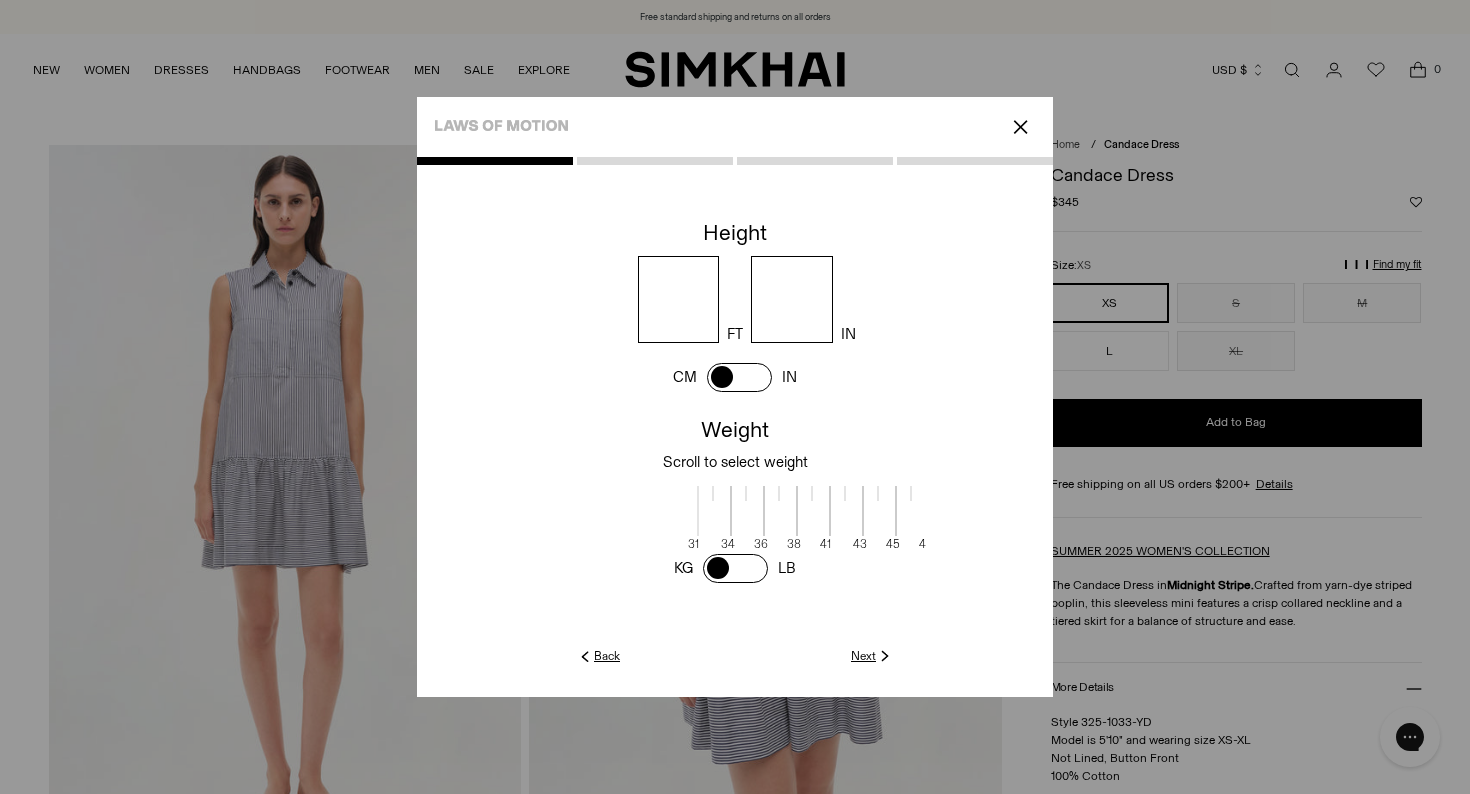 scroll, scrollTop: 4, scrollLeft: 275, axis: both 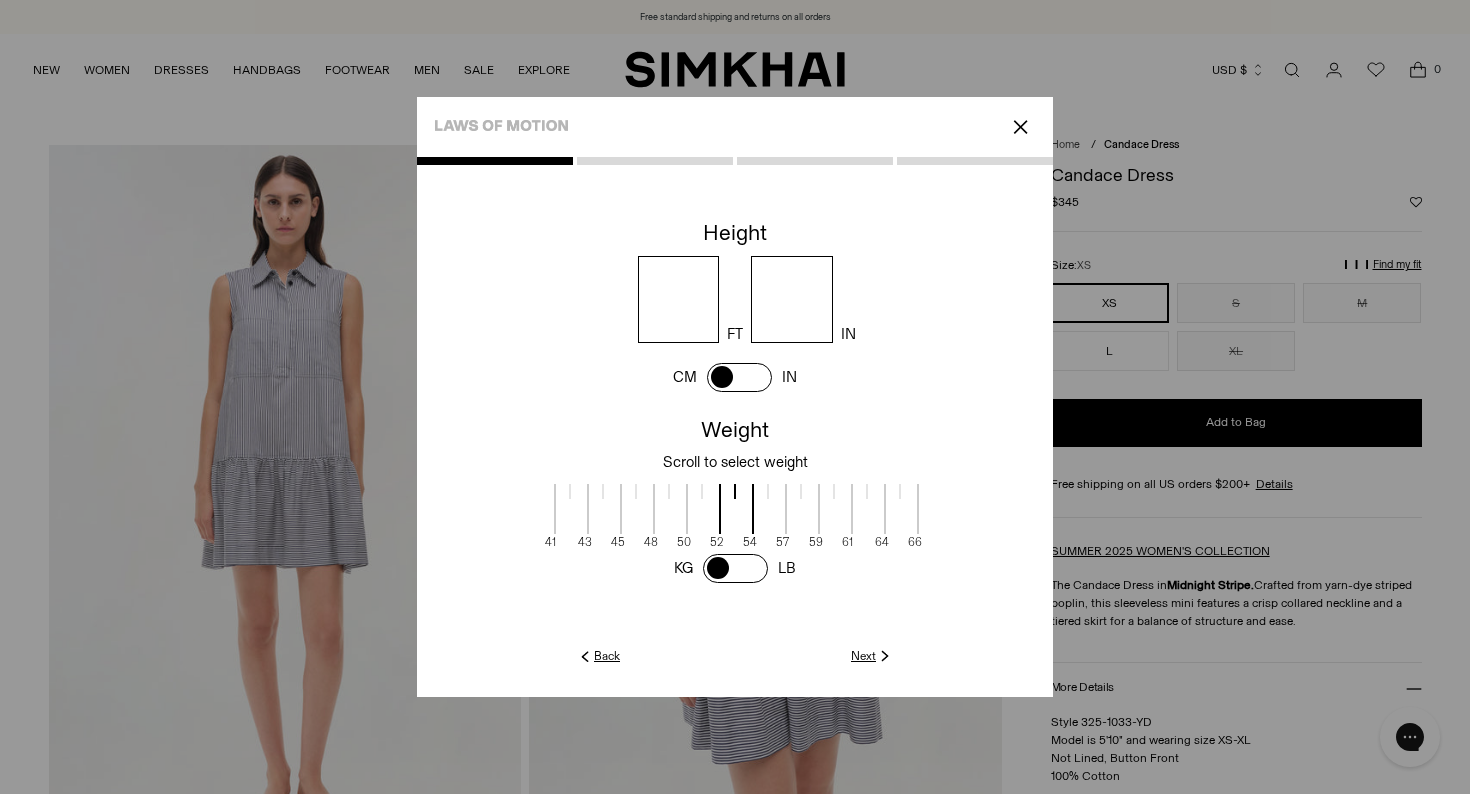 click at bounding box center (735, 568) 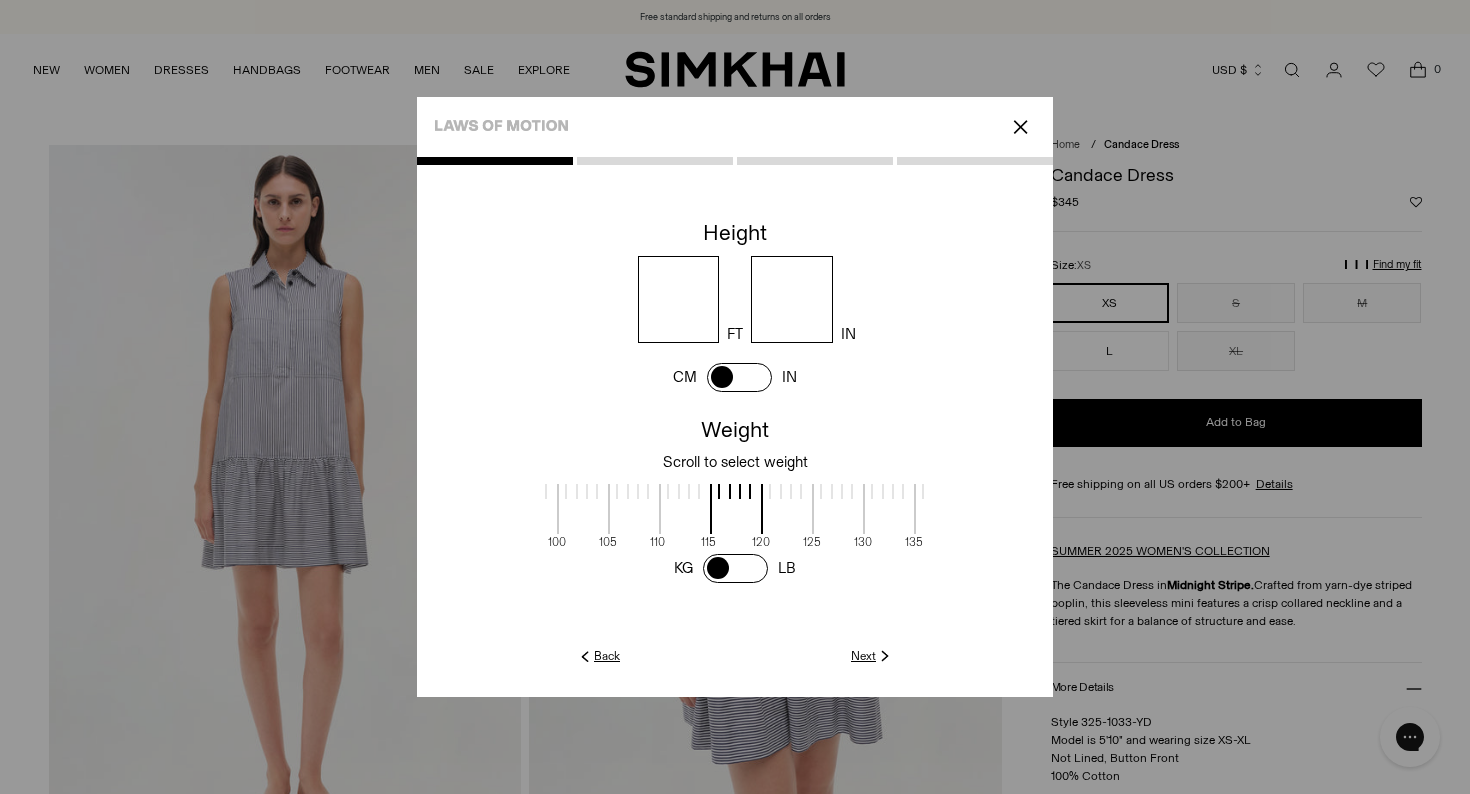 click at bounding box center (735, 568) 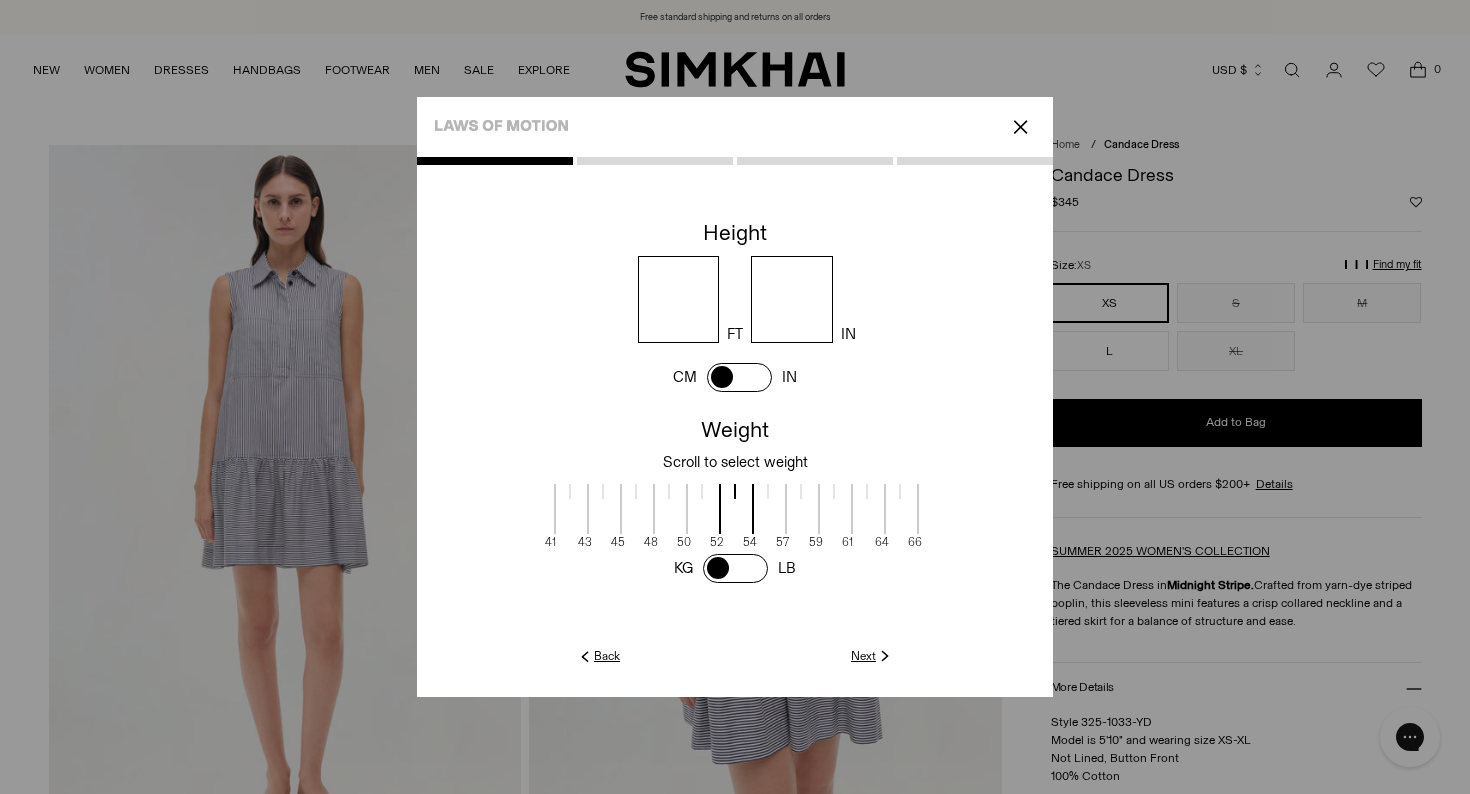 click on "LB" at bounding box center (787, 568) 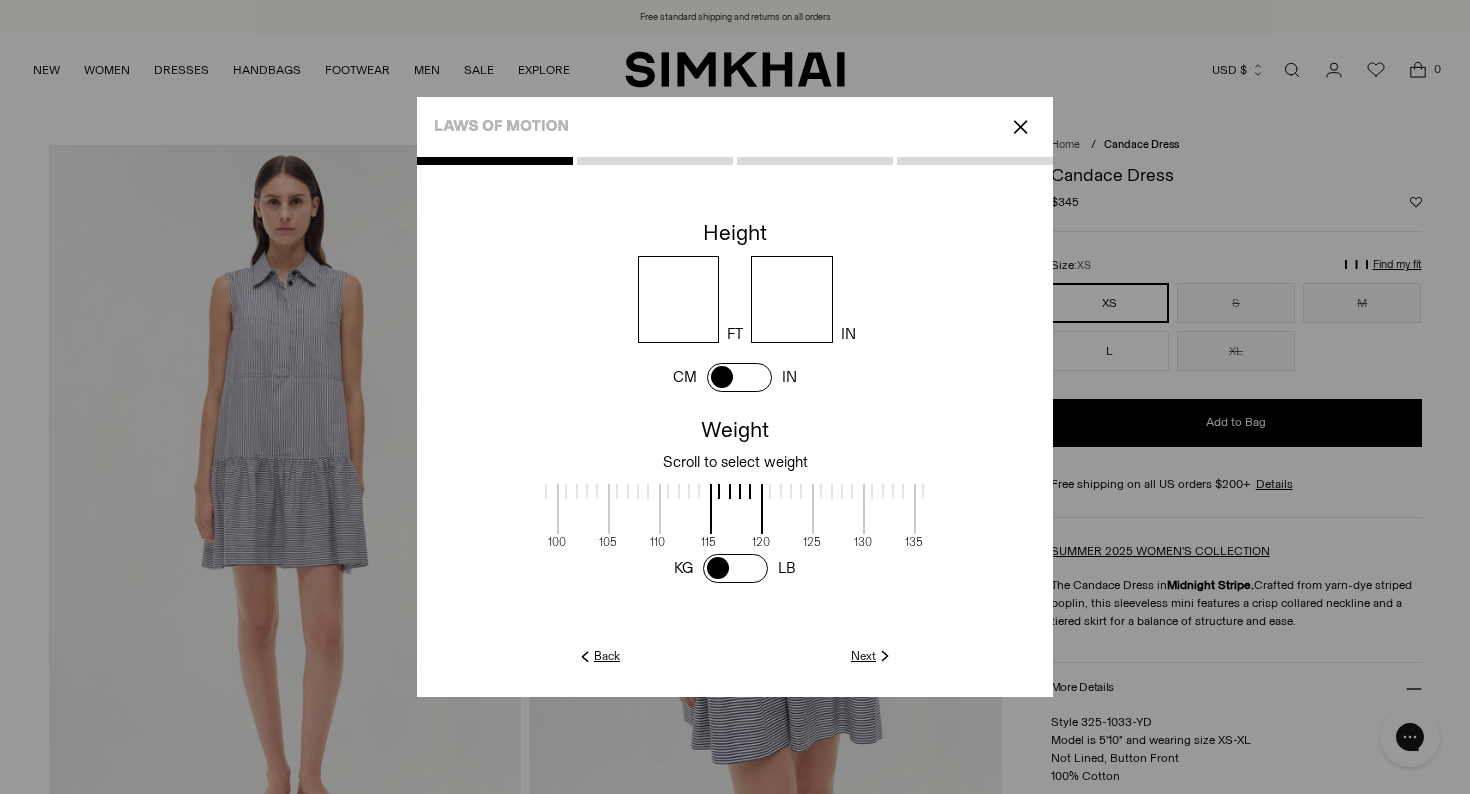 click at bounding box center (685, 509) 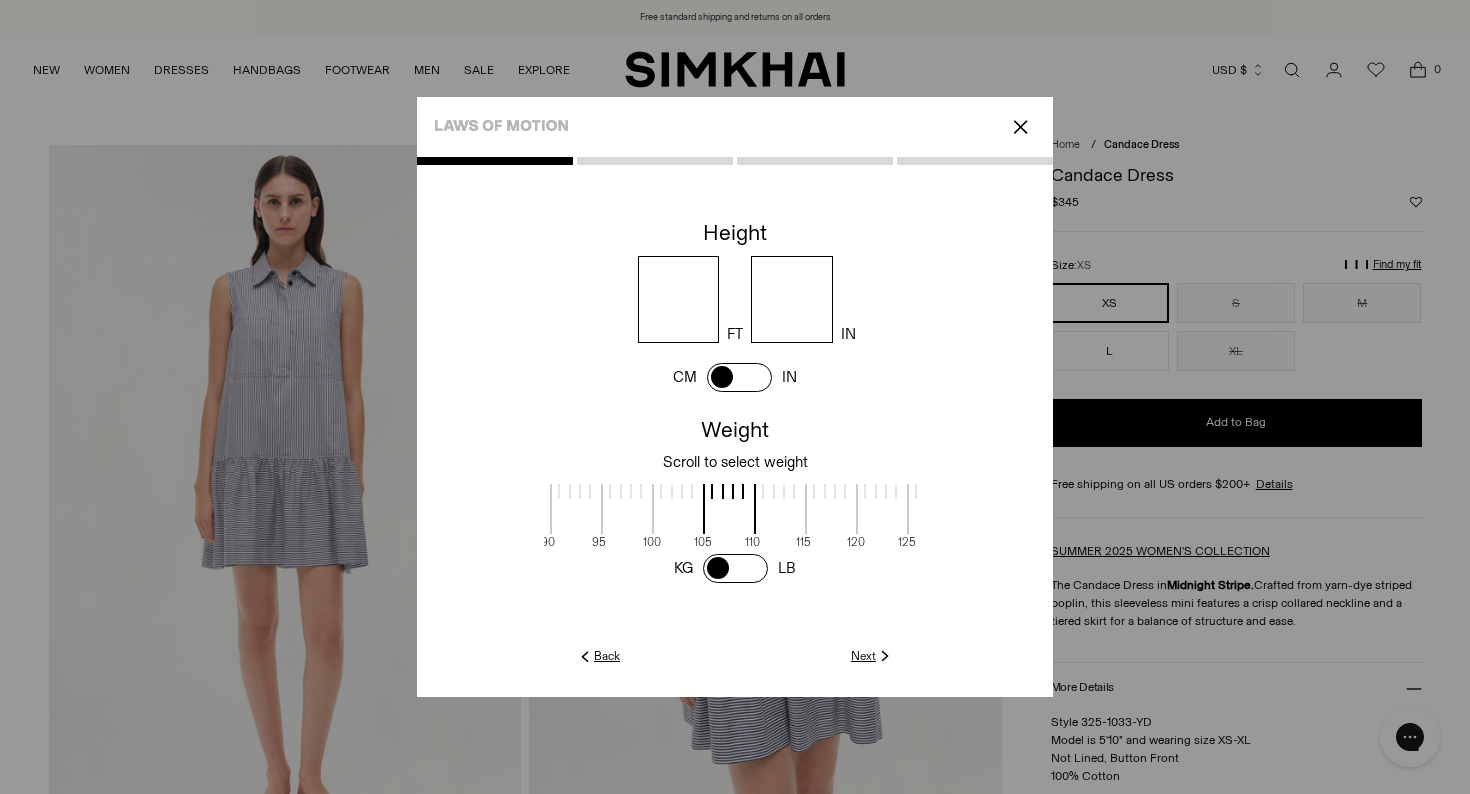 drag, startPoint x: 714, startPoint y: 482, endPoint x: 808, endPoint y: 484, distance: 94.02127 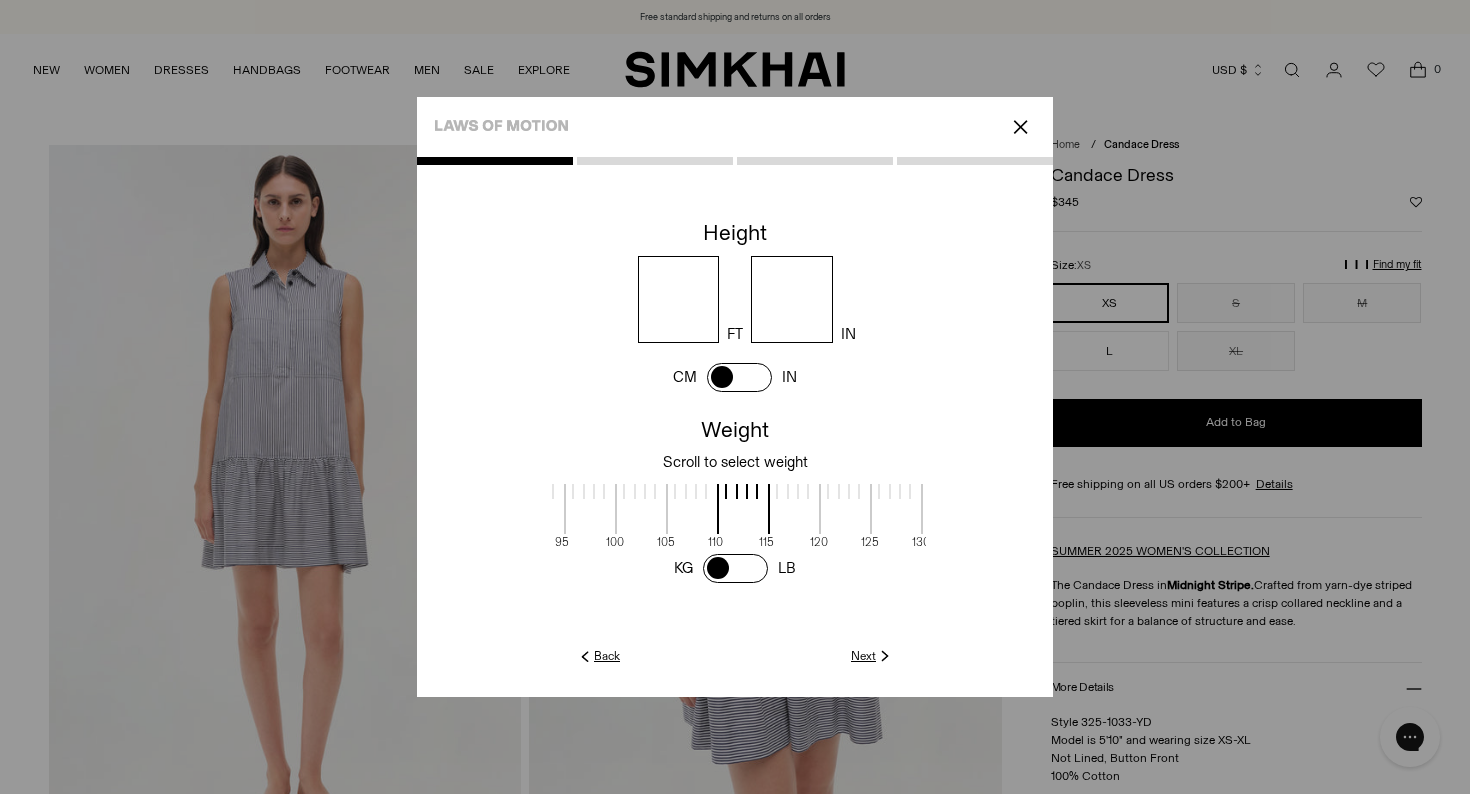 scroll, scrollTop: 4, scrollLeft: 386, axis: both 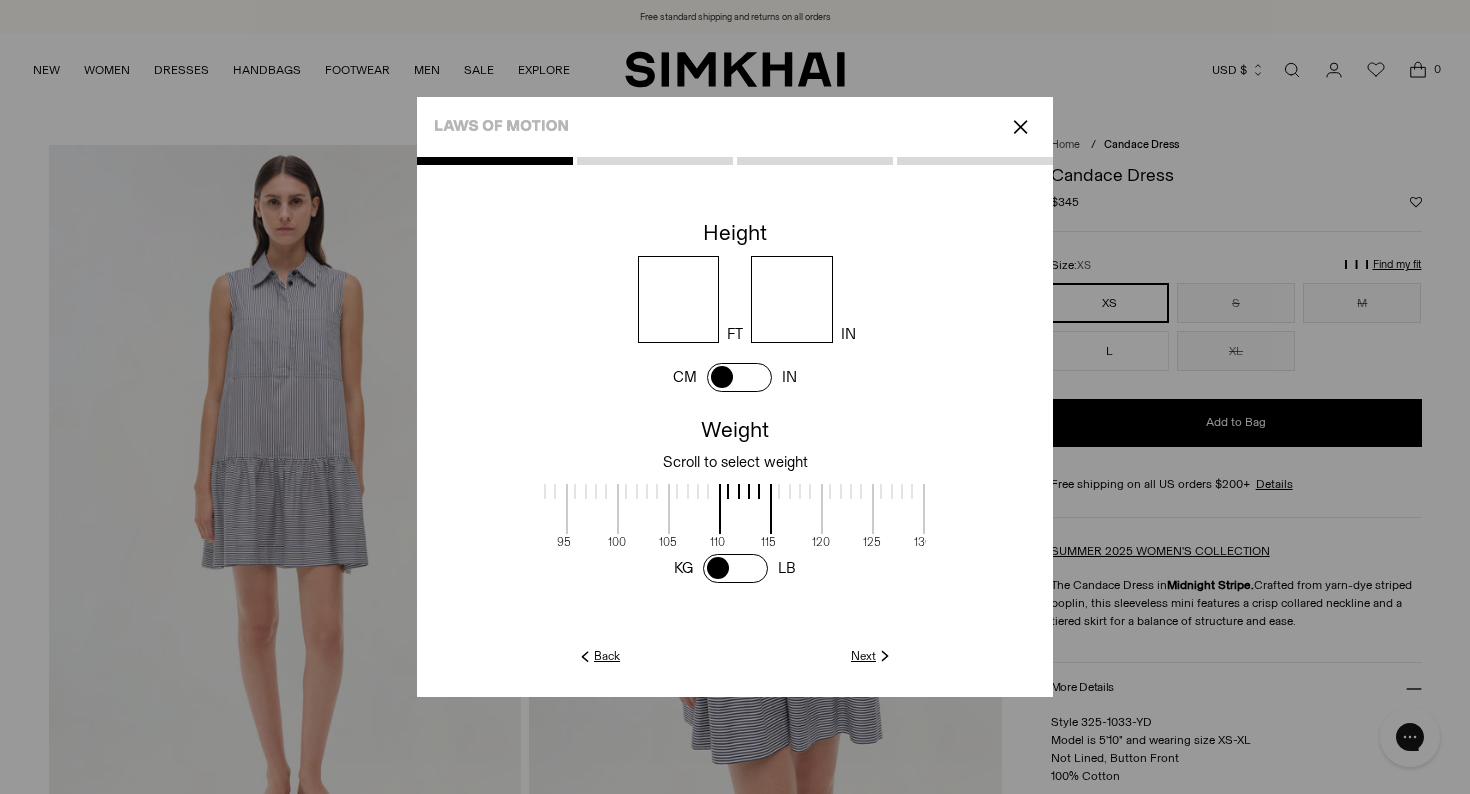 drag, startPoint x: 756, startPoint y: 487, endPoint x: 722, endPoint y: 484, distance: 34.132095 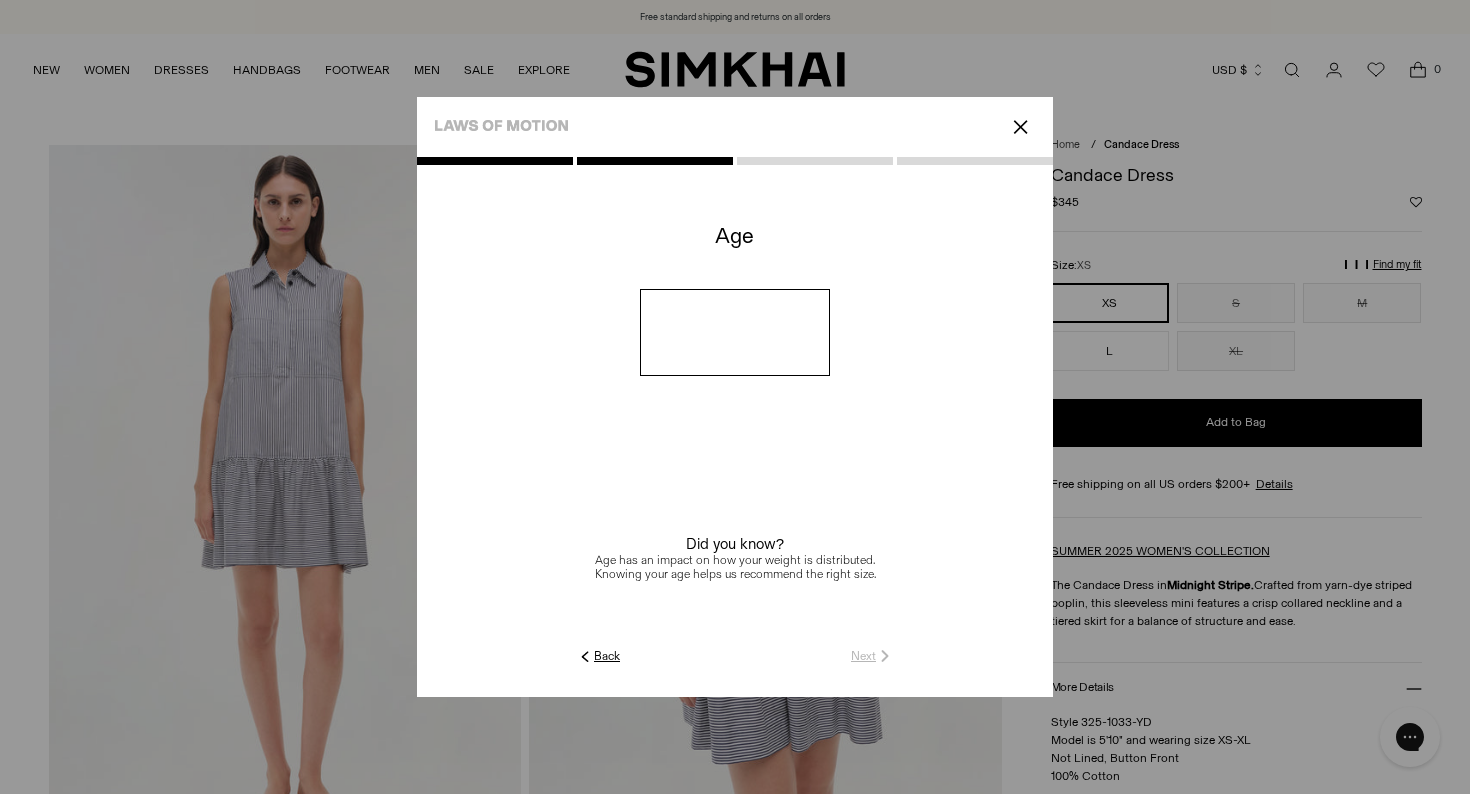 click at bounding box center [735, 332] 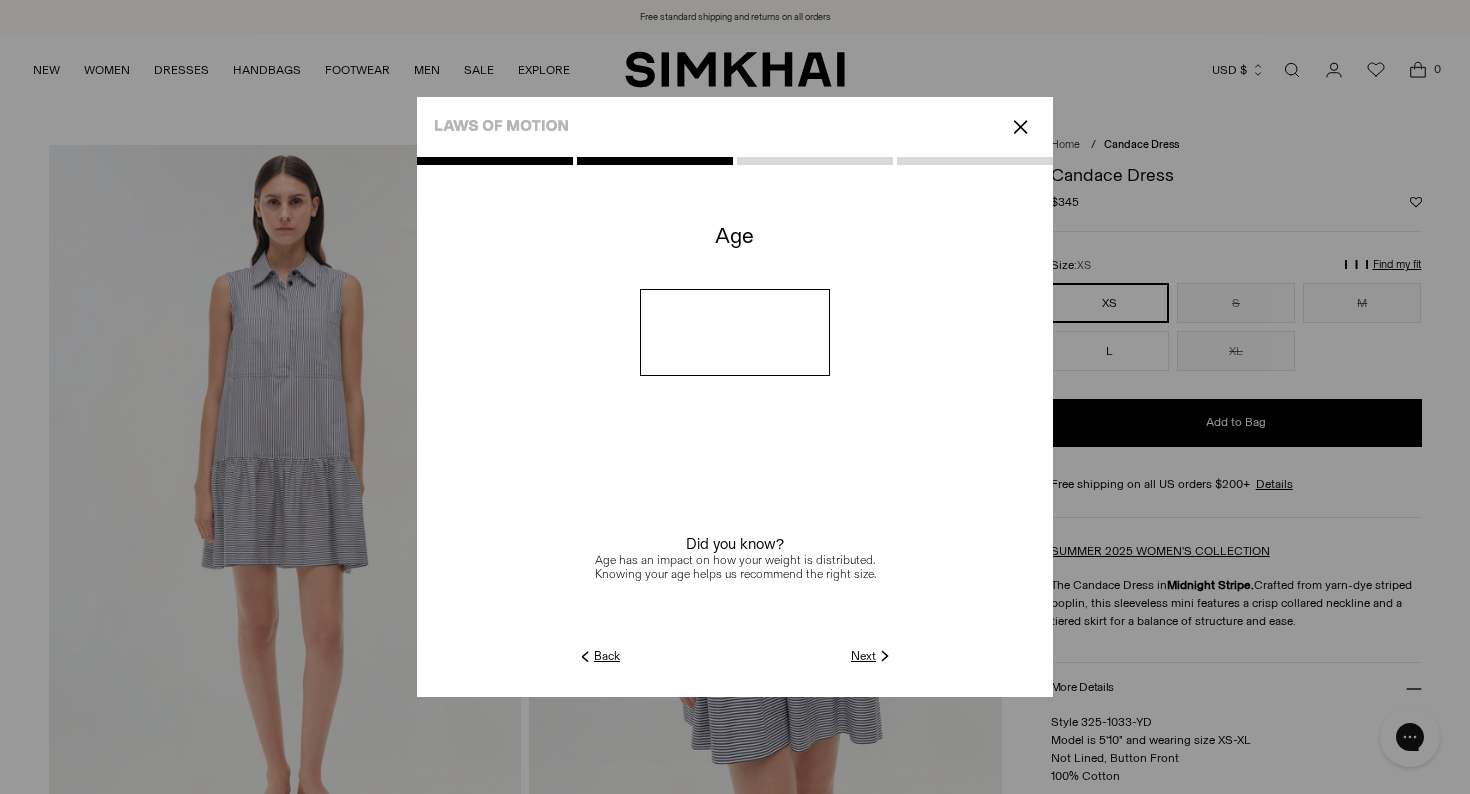 type on "**" 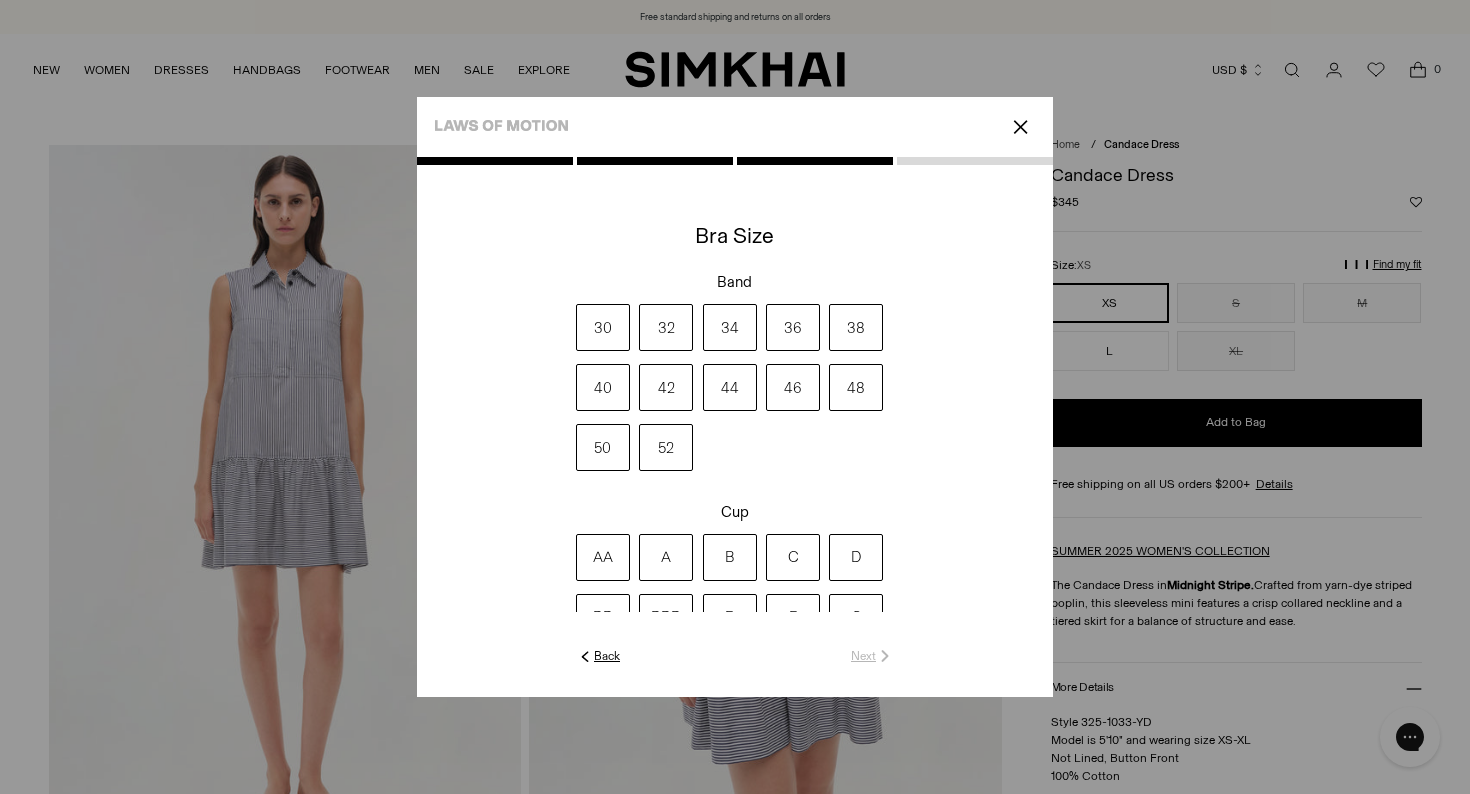 click on "34" at bounding box center [730, 327] 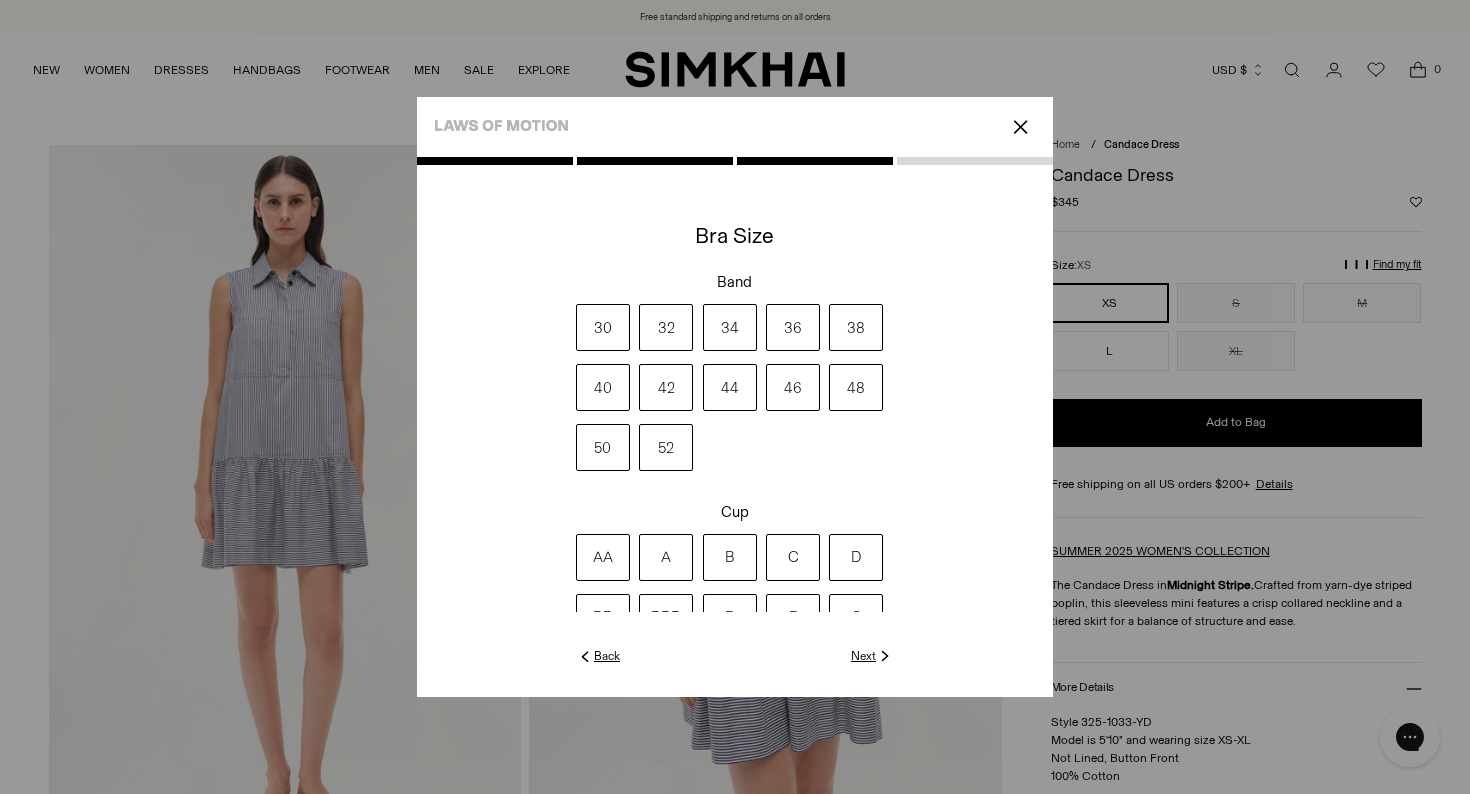 click on "Next" 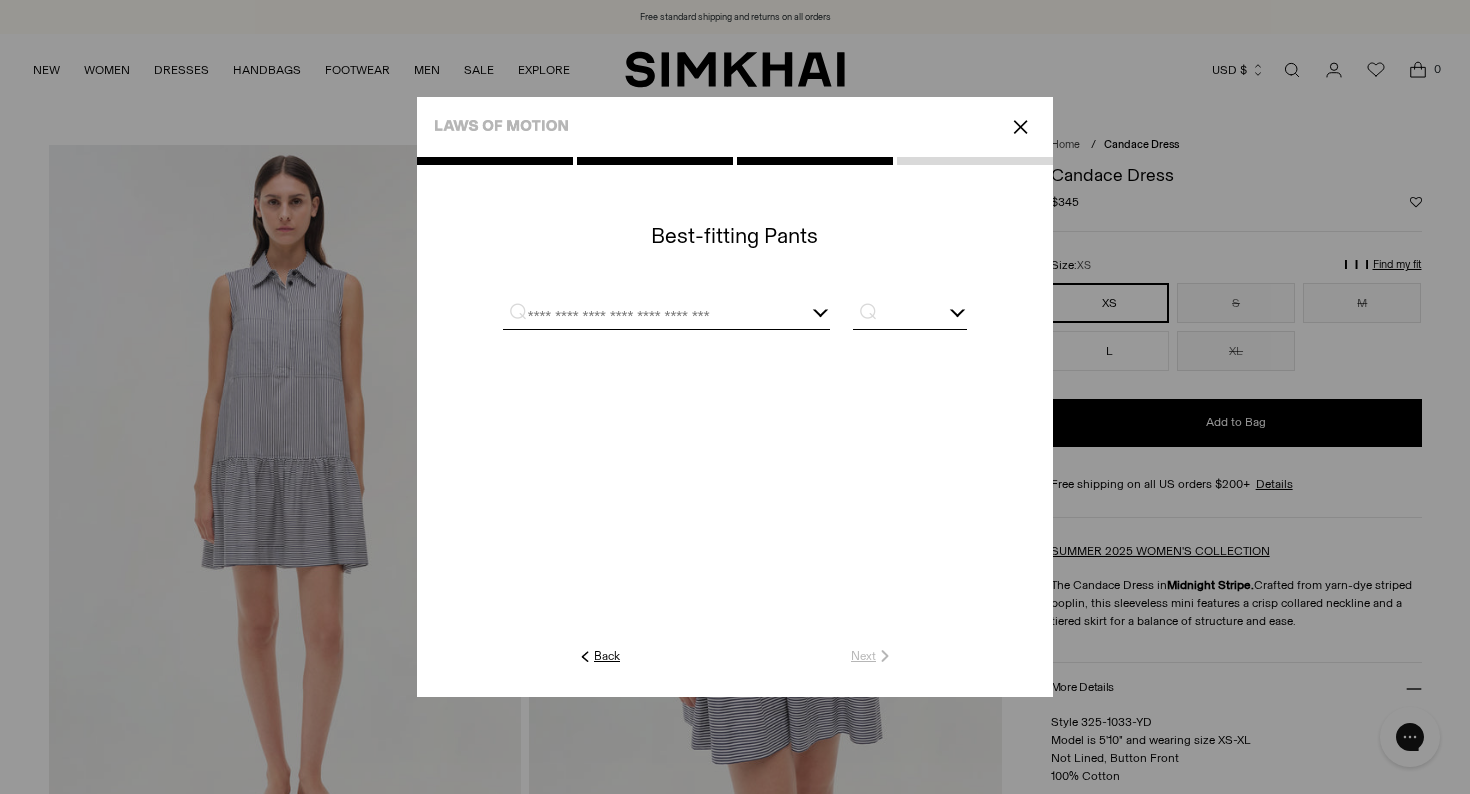 click at bounding box center (642, 316) 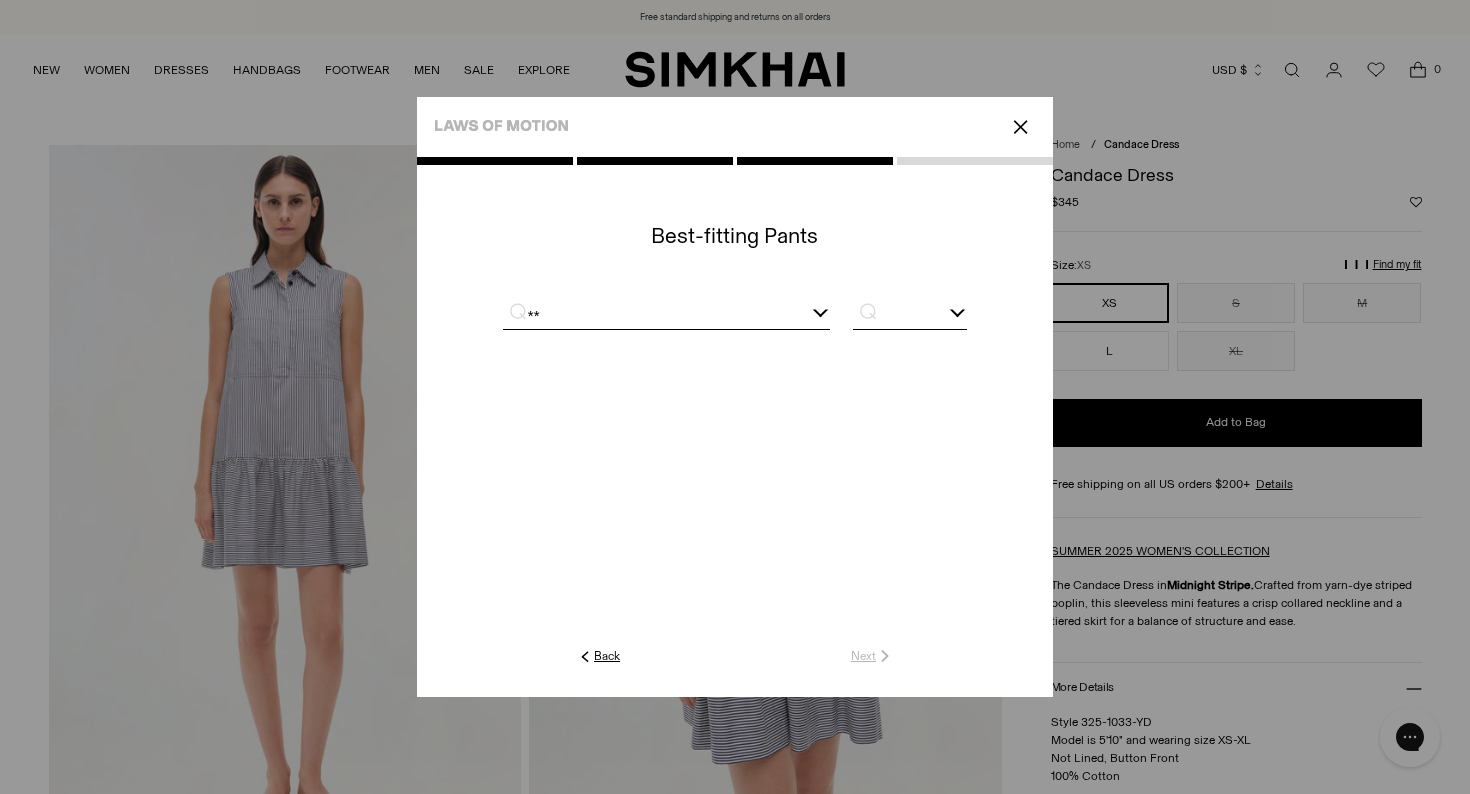 type on "*" 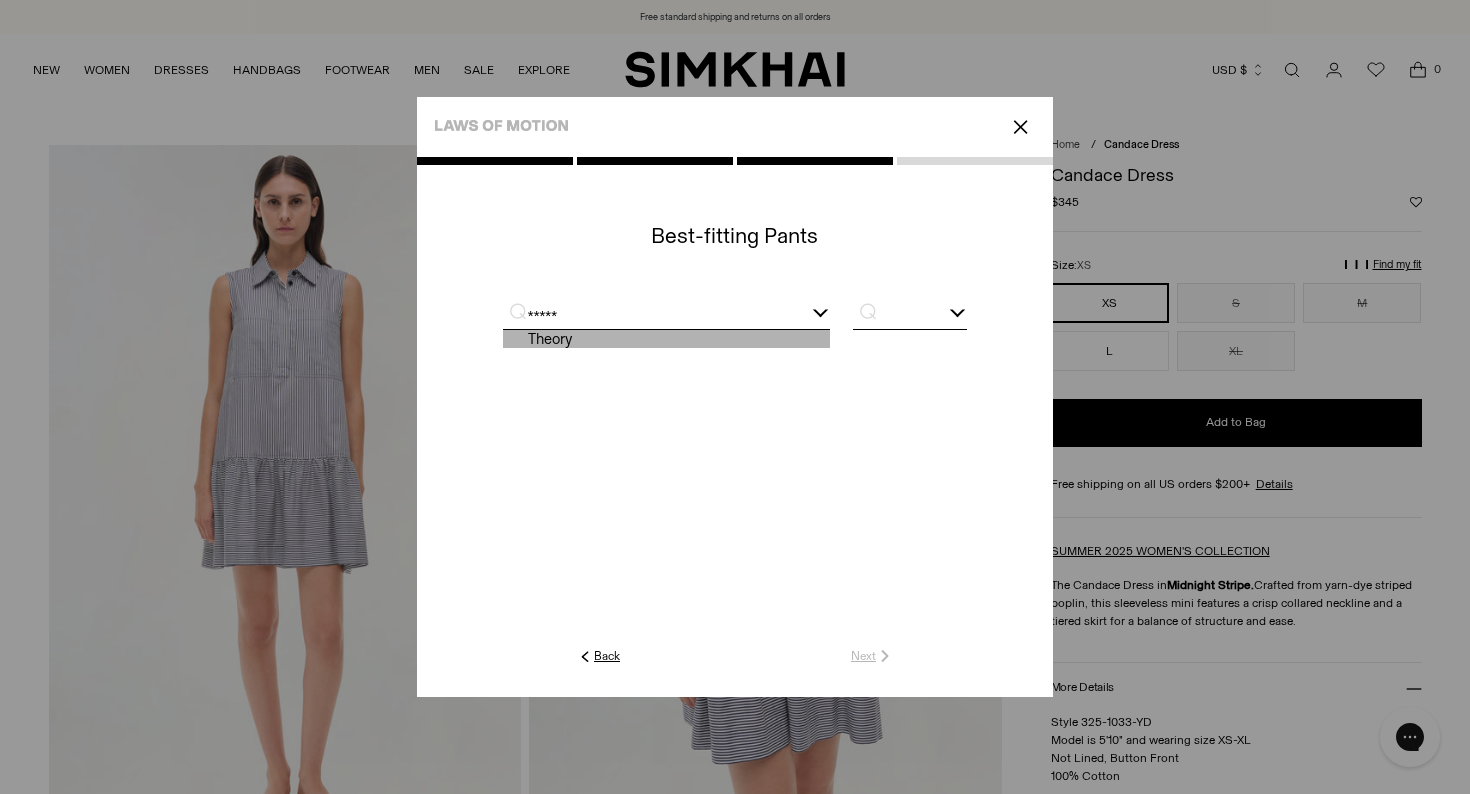 click on "Theory" at bounding box center (666, 339) 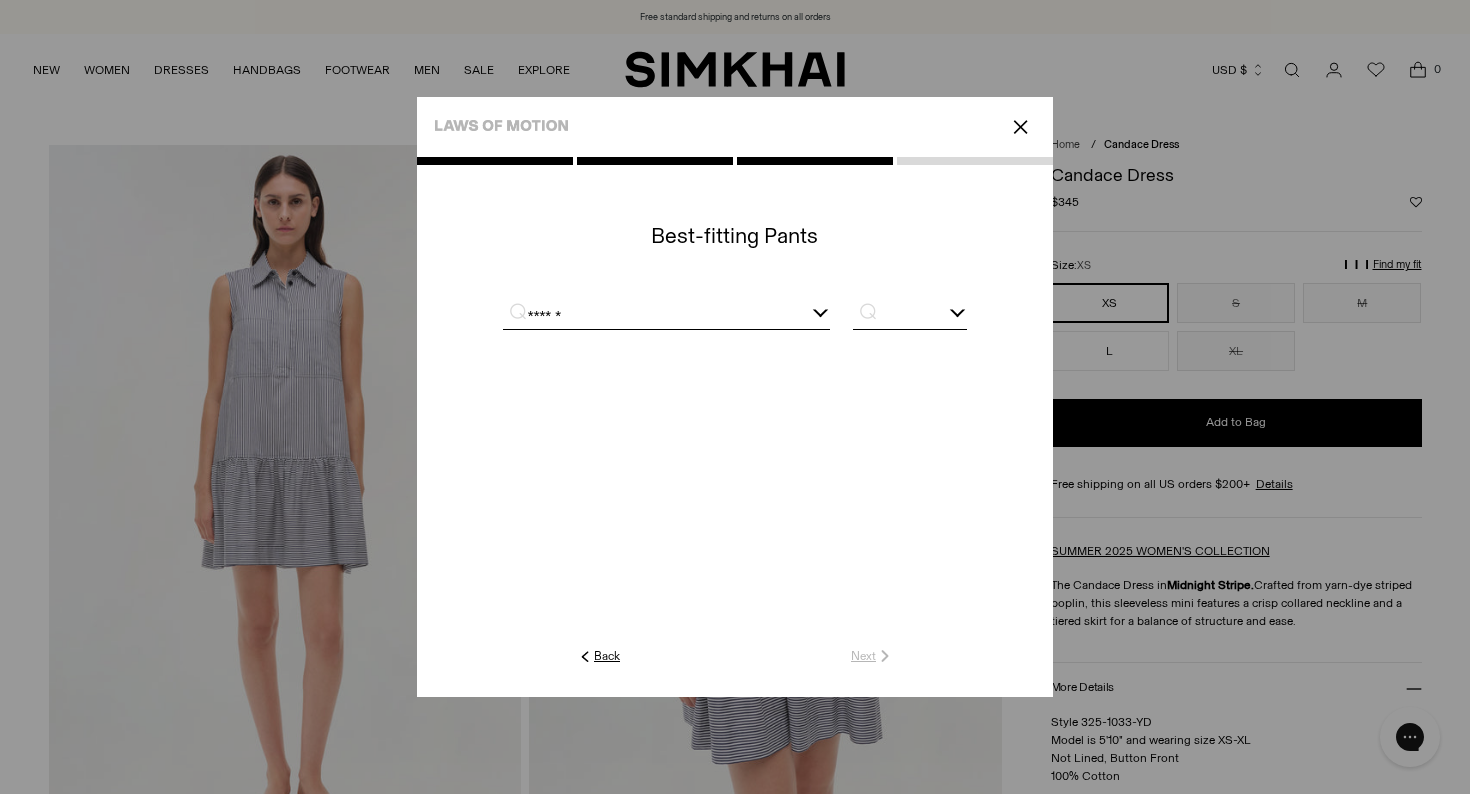 click at bounding box center (958, 310) 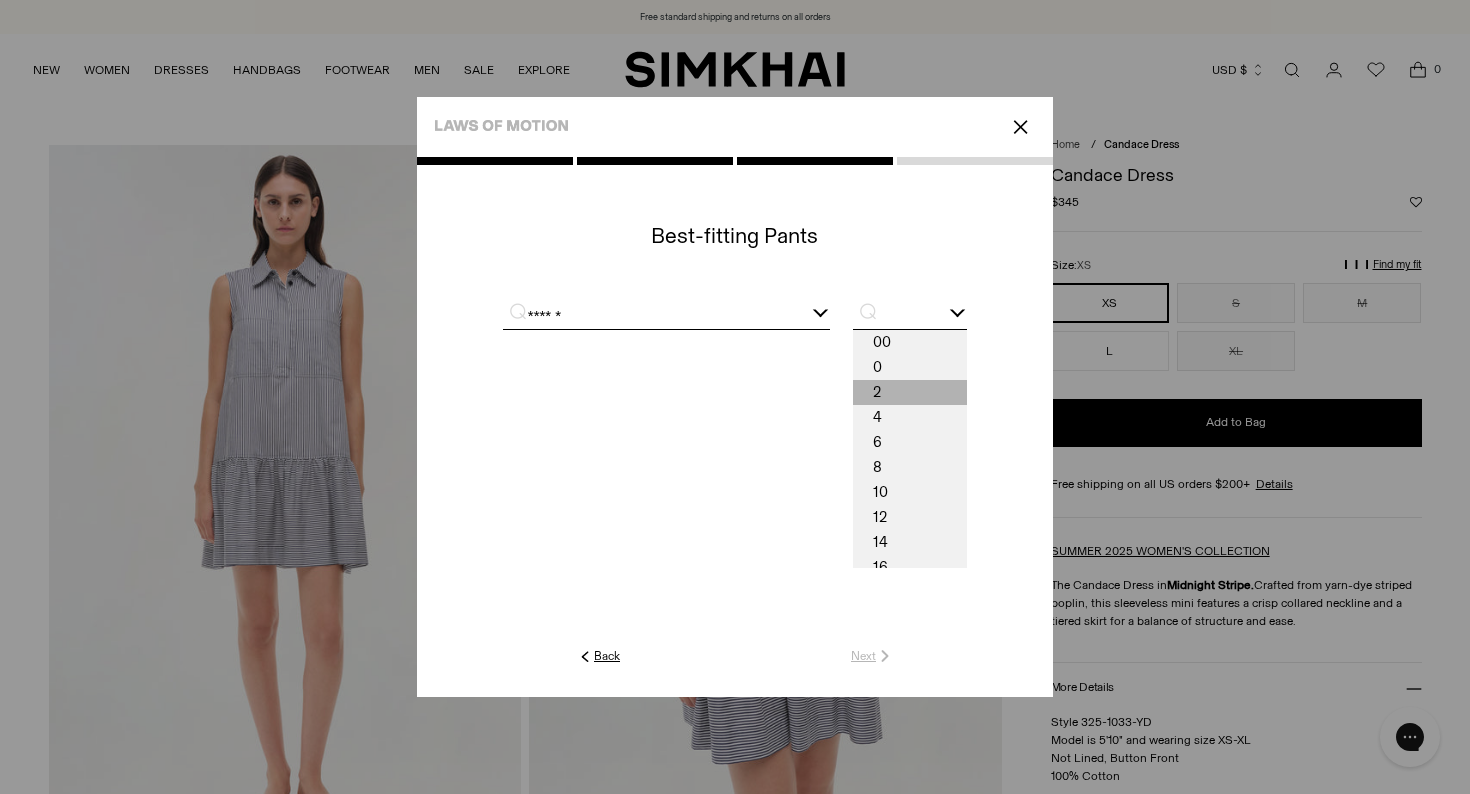 click on "2" at bounding box center [910, 392] 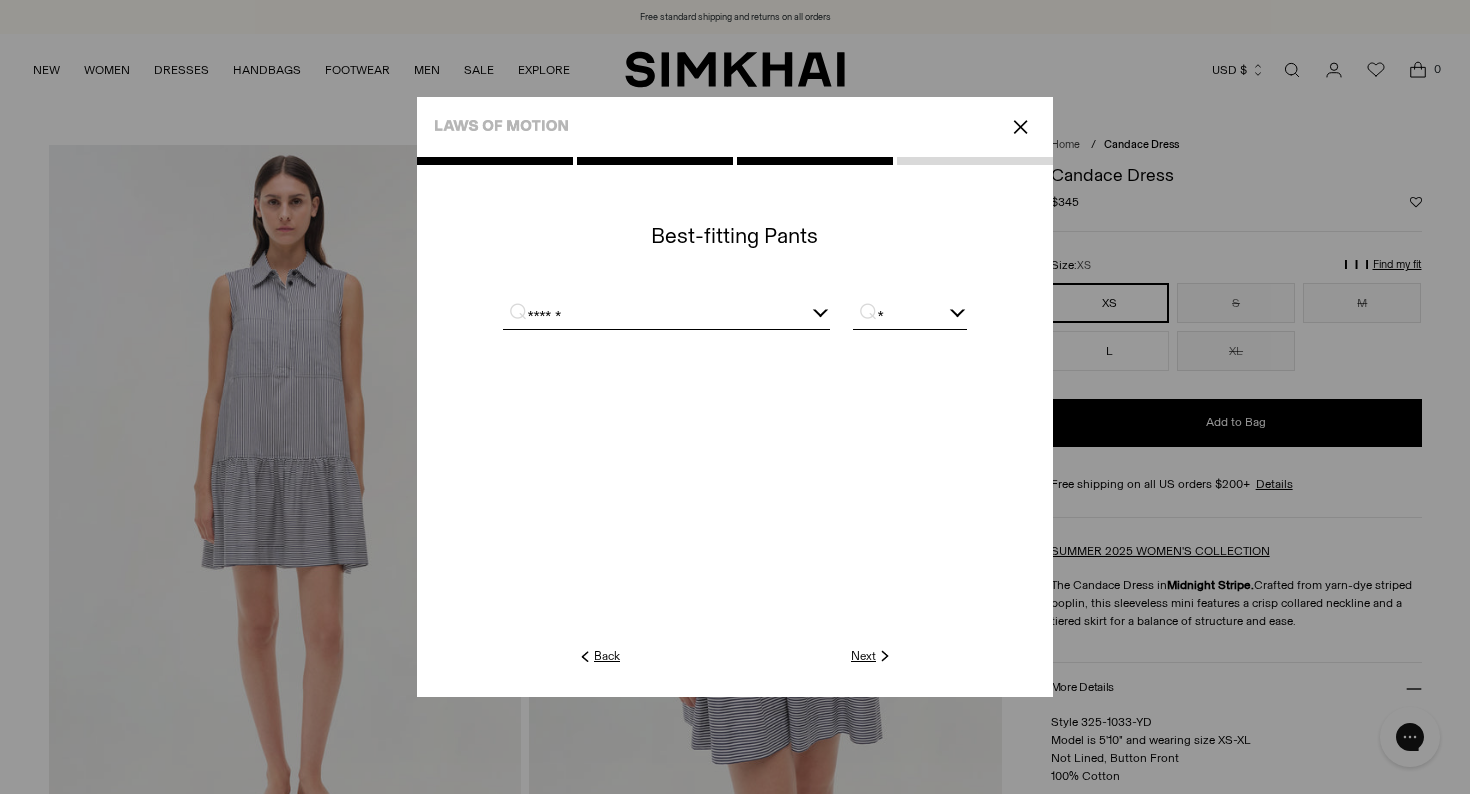 click on "Next" 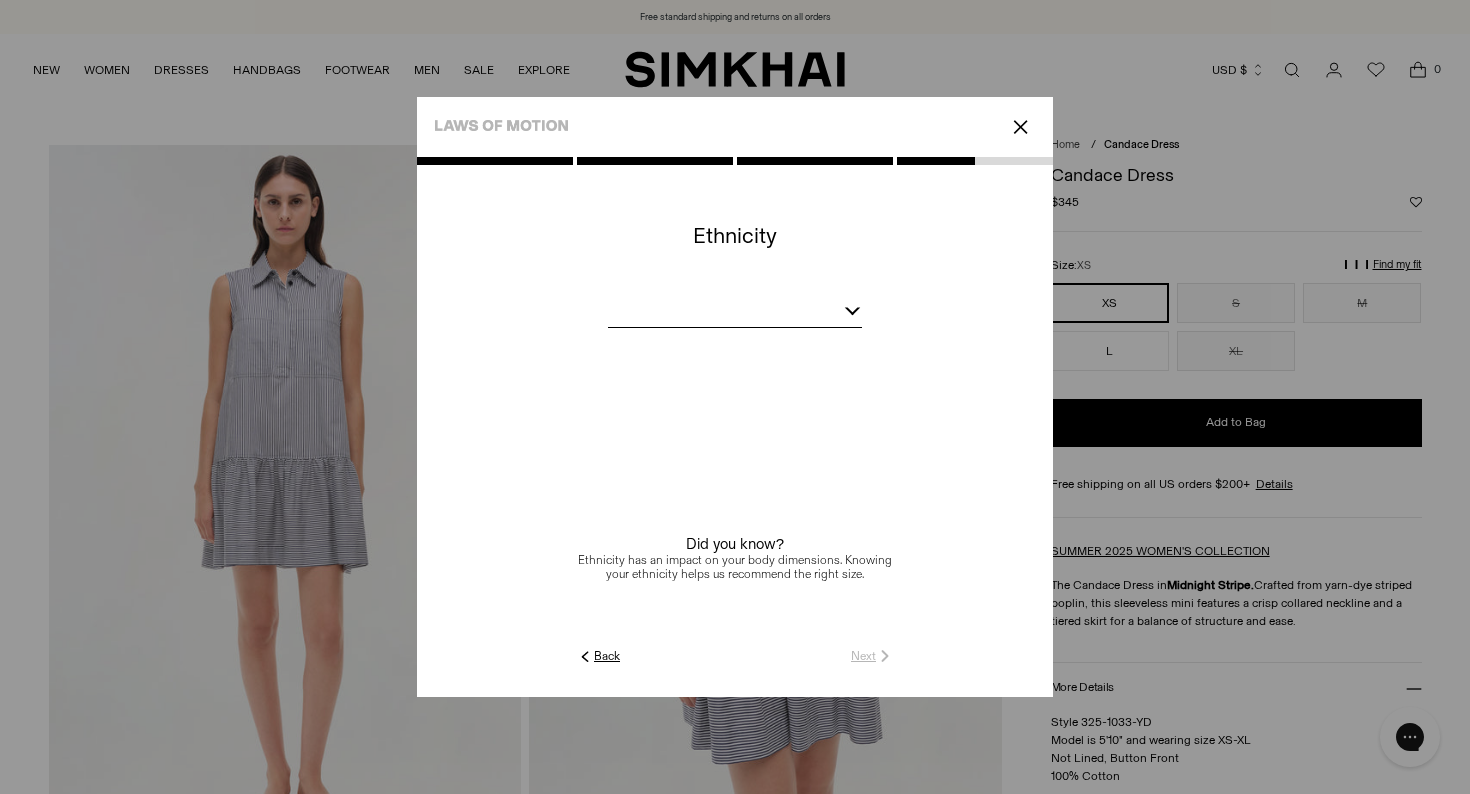 click at bounding box center [735, 314] 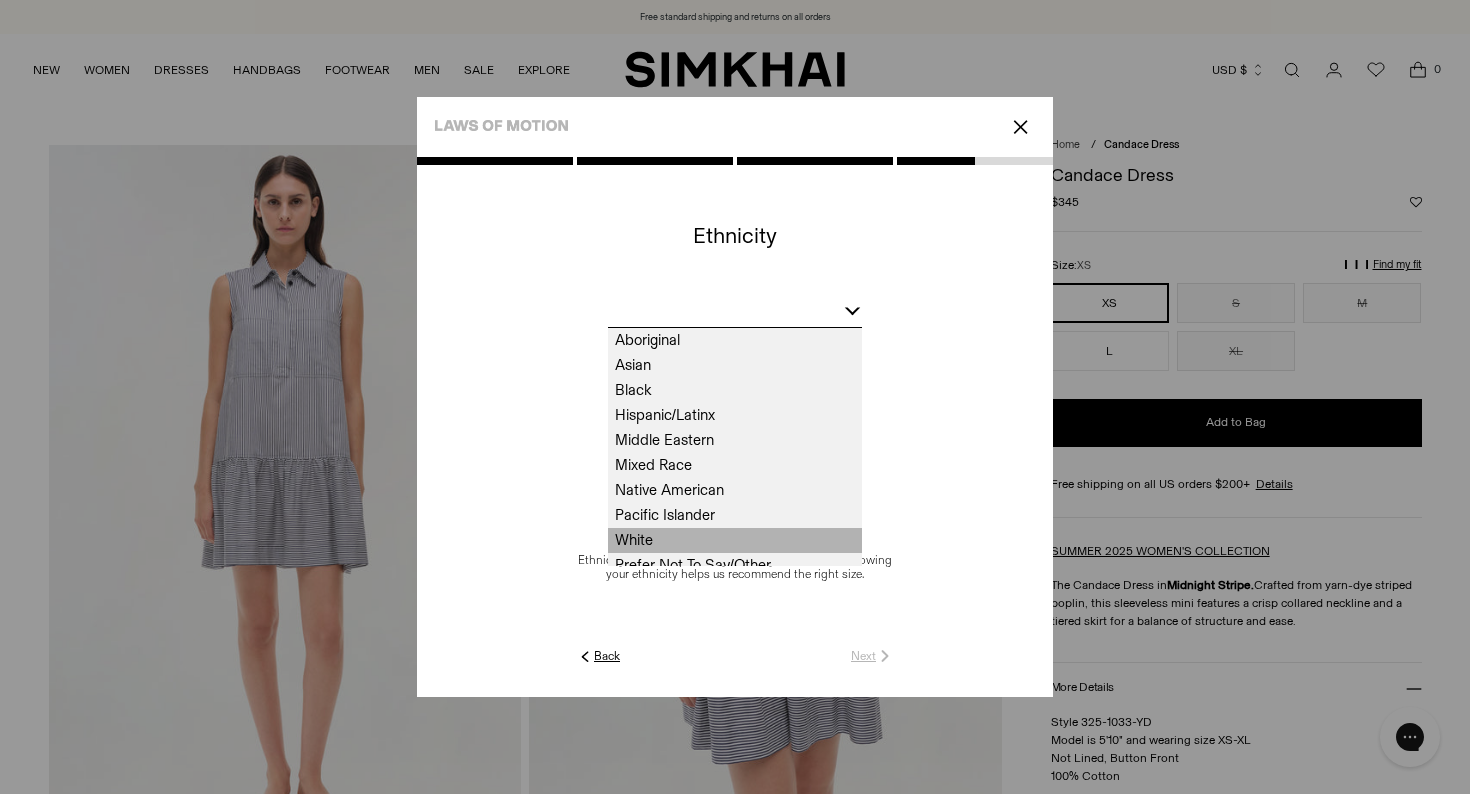 click on "White" at bounding box center [735, 540] 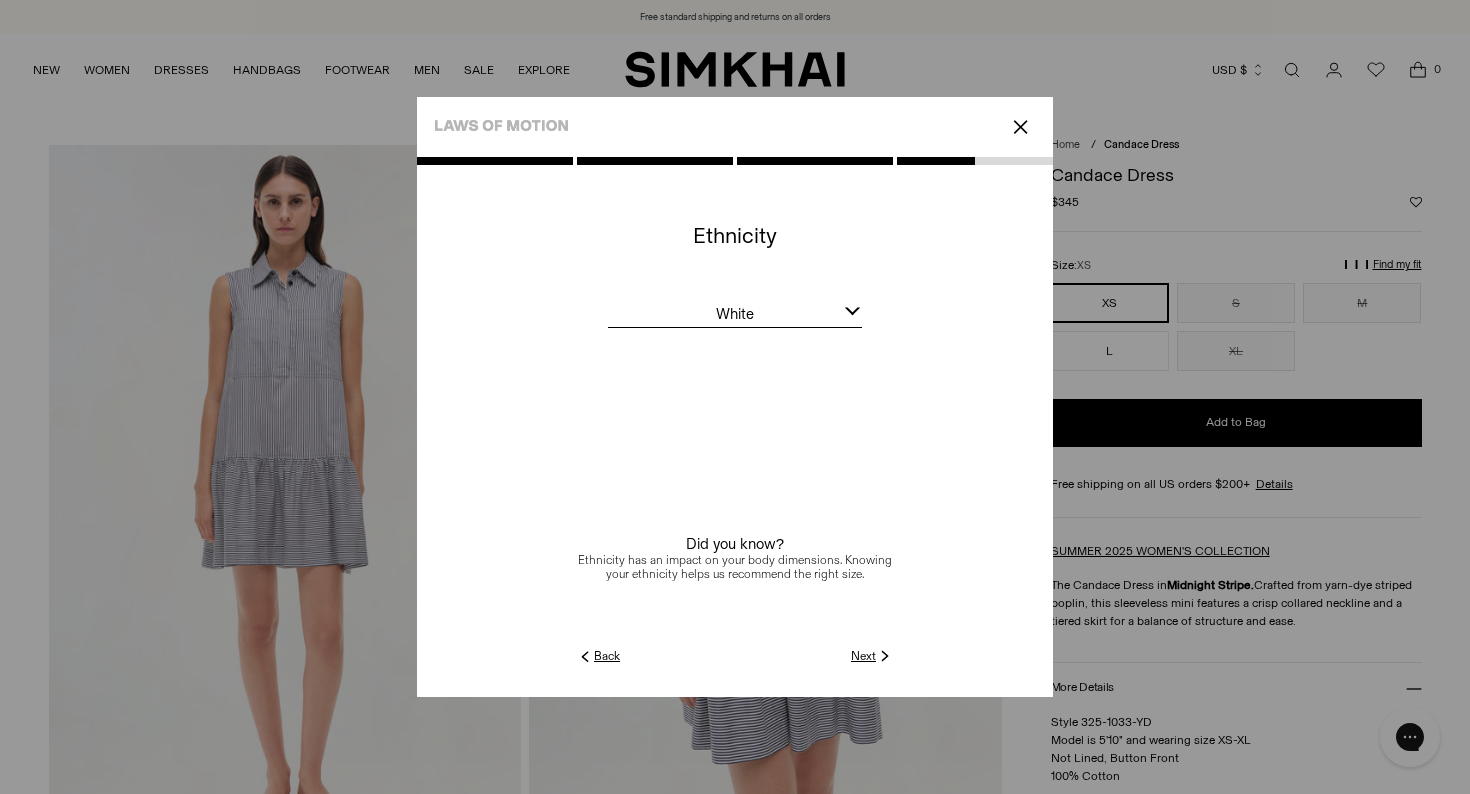 click on "Next" 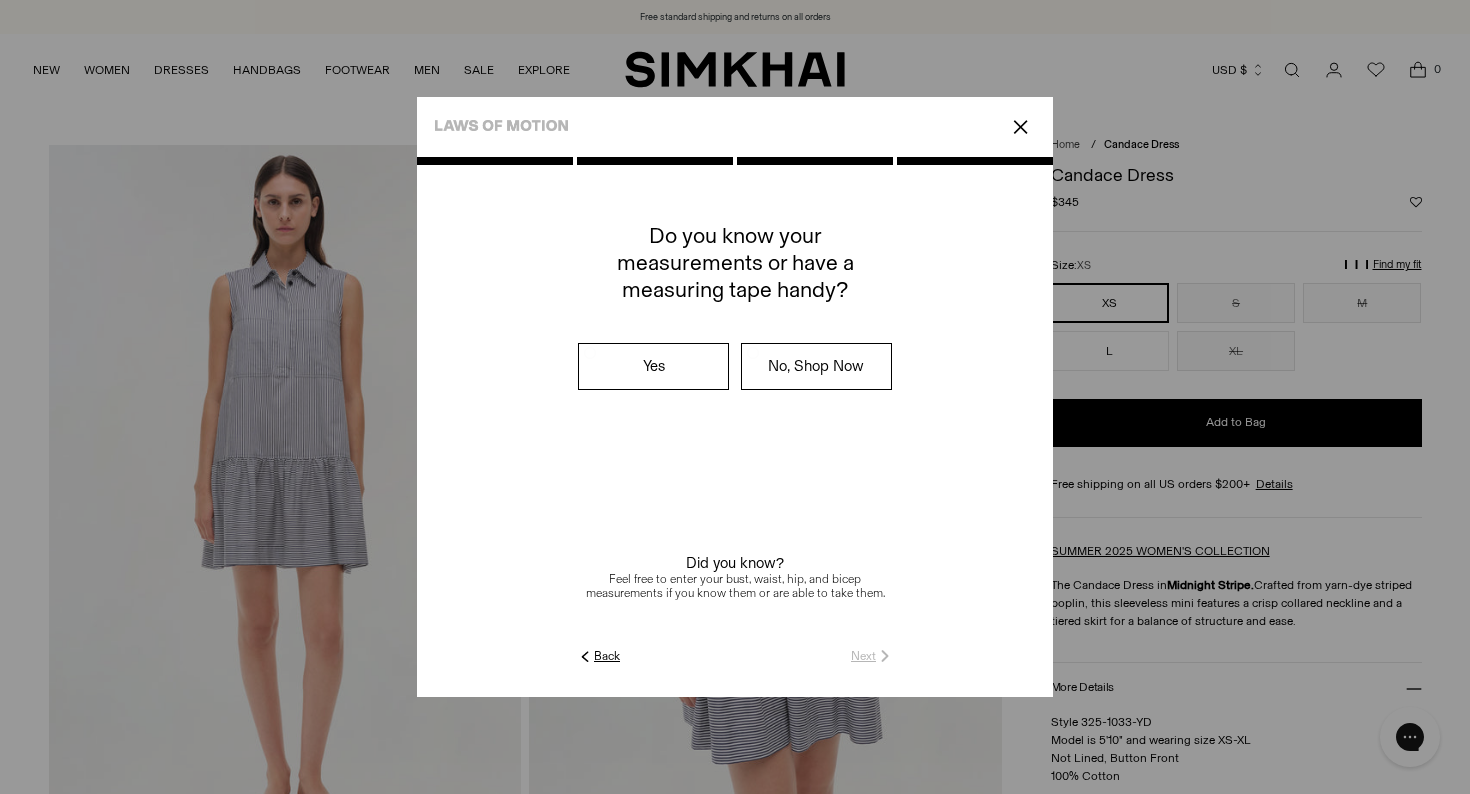 click on "Yes" at bounding box center (653, 366) 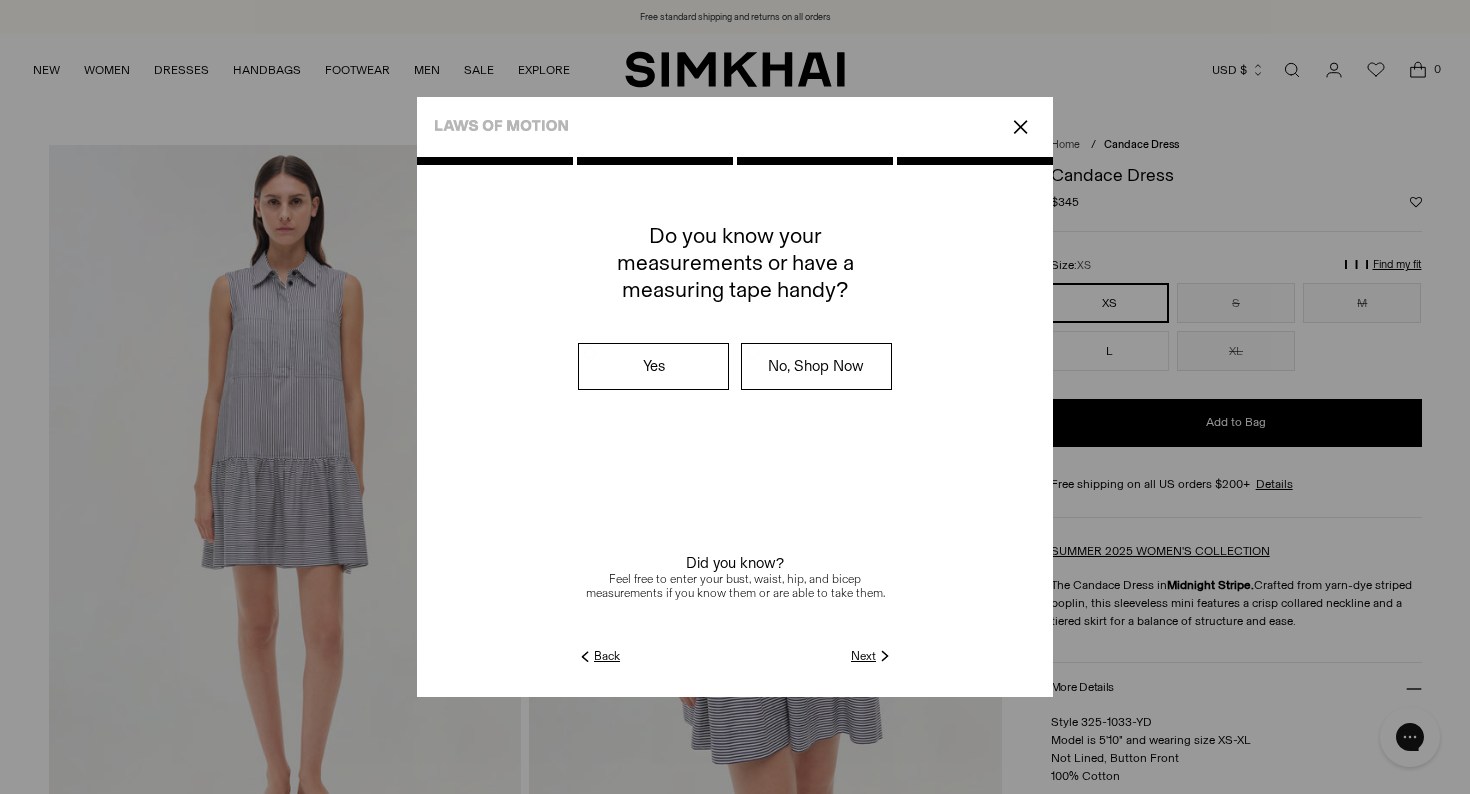 click on "Next" 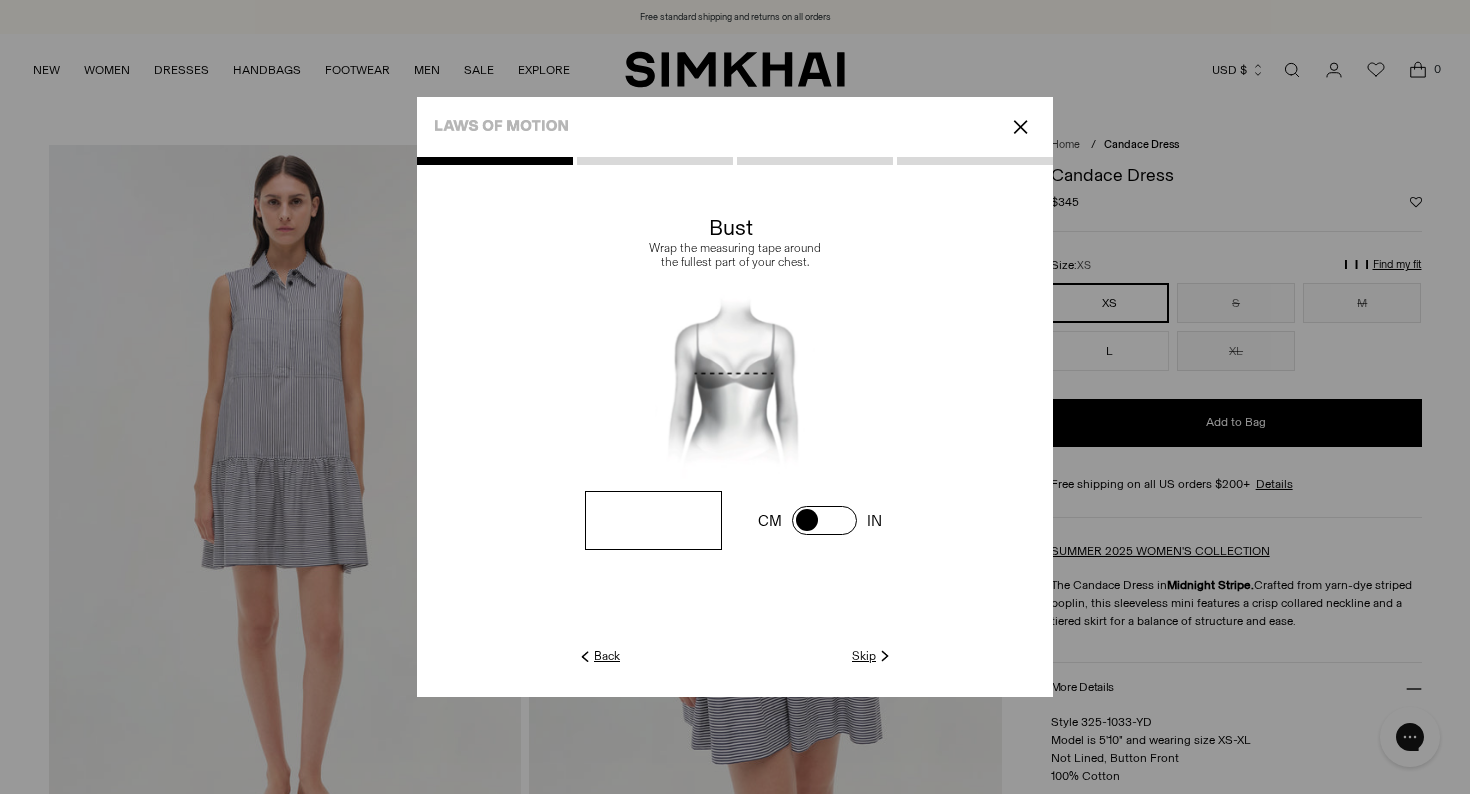 click at bounding box center [653, 520] 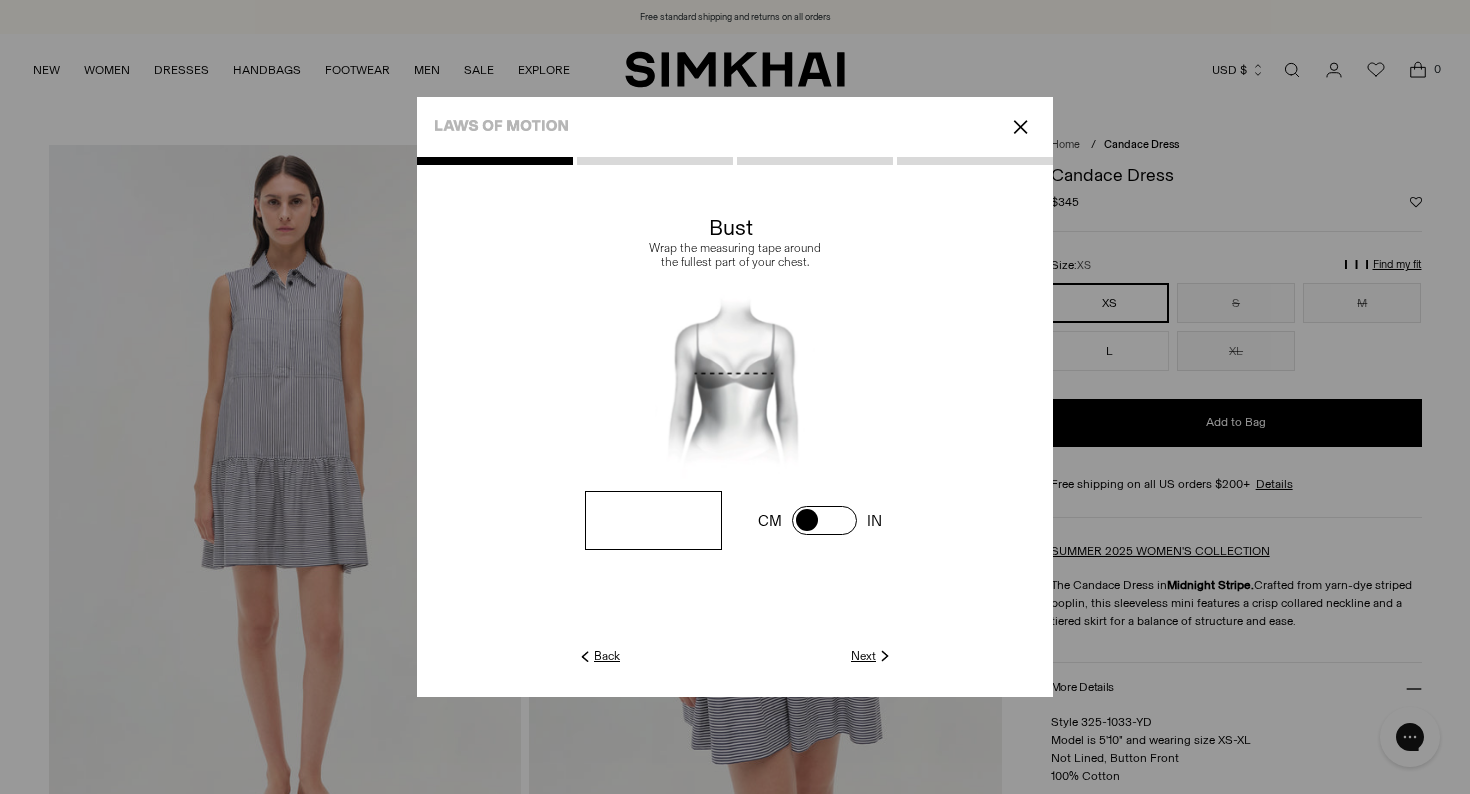 type on "**" 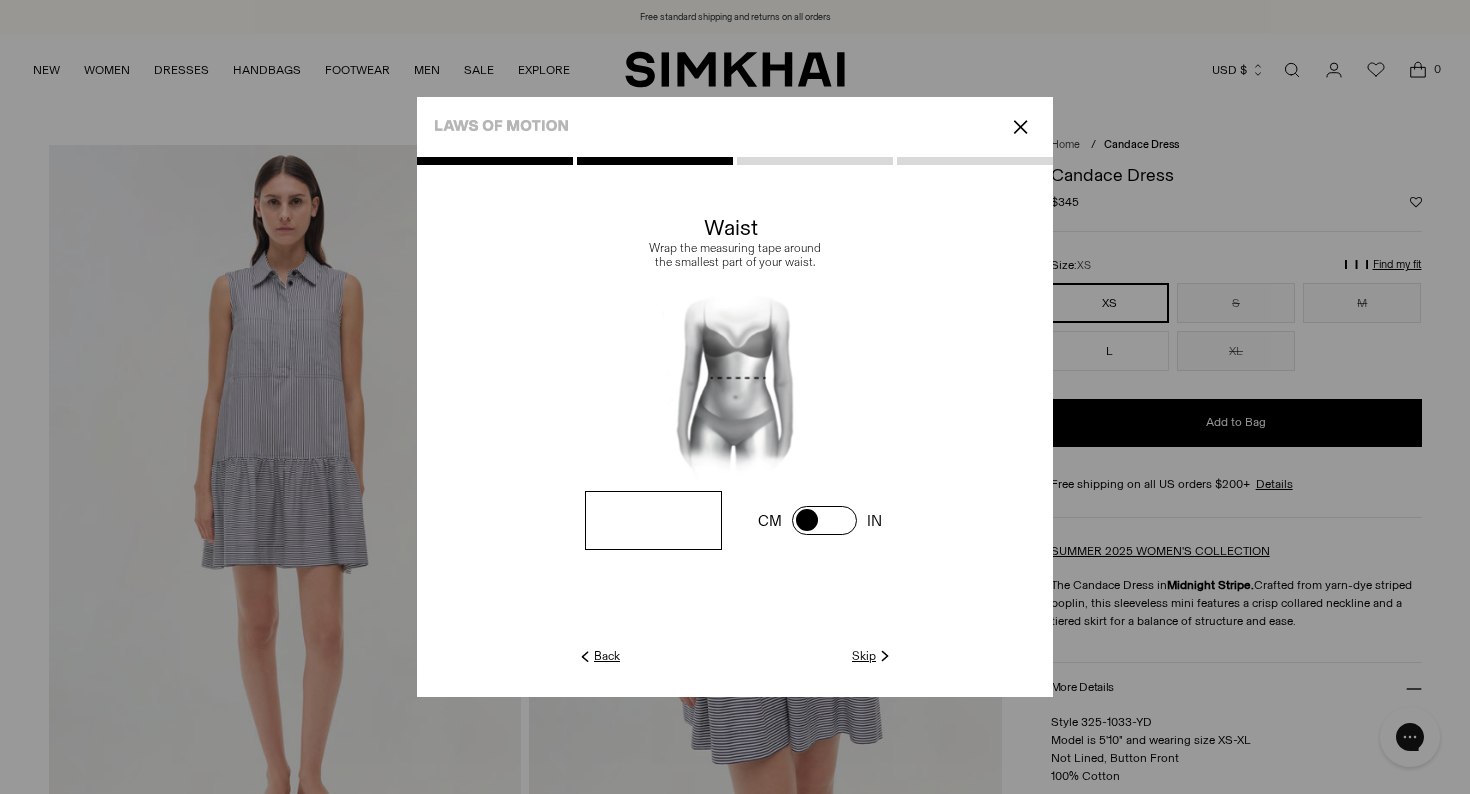 click at bounding box center [0, 0] 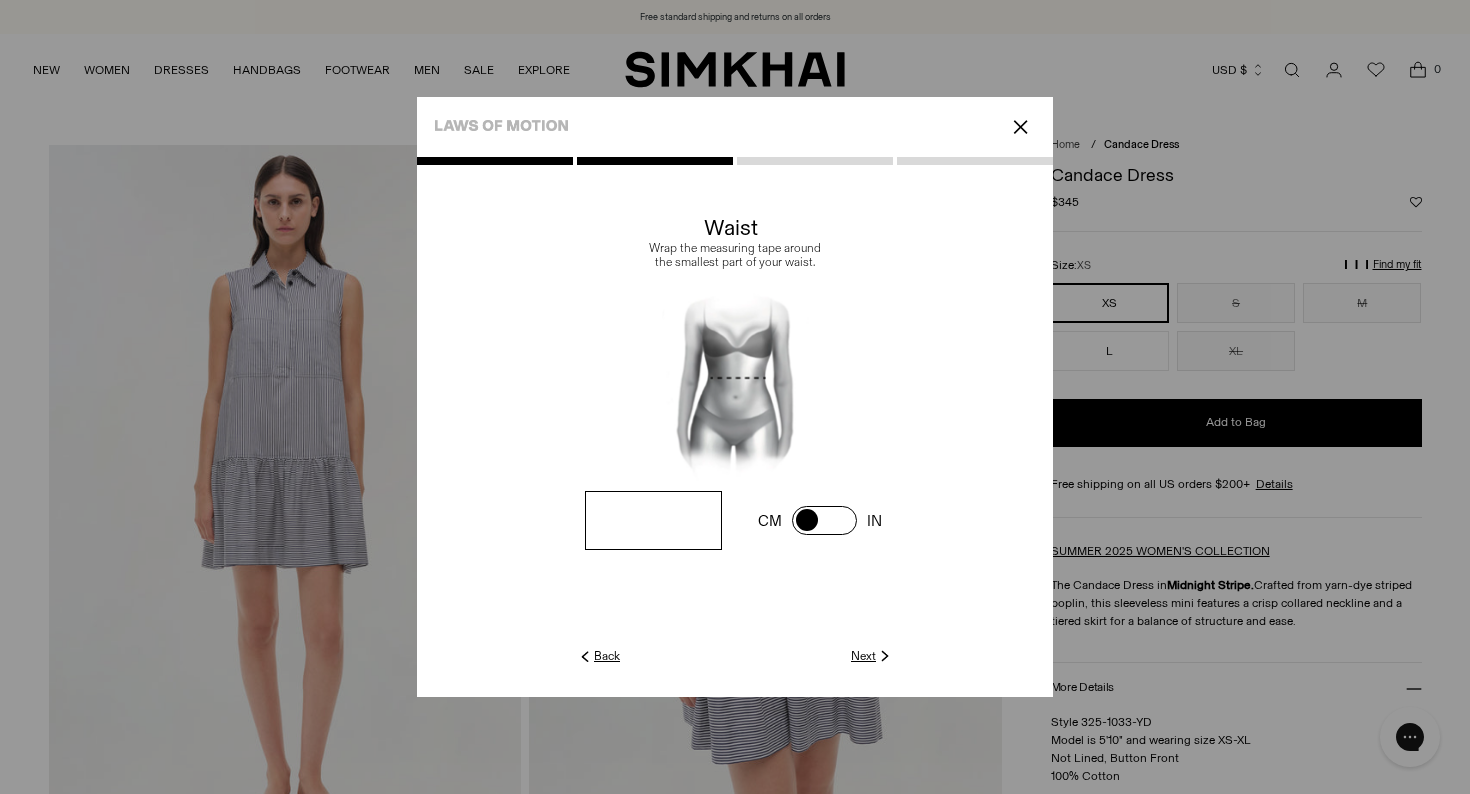 type on "**" 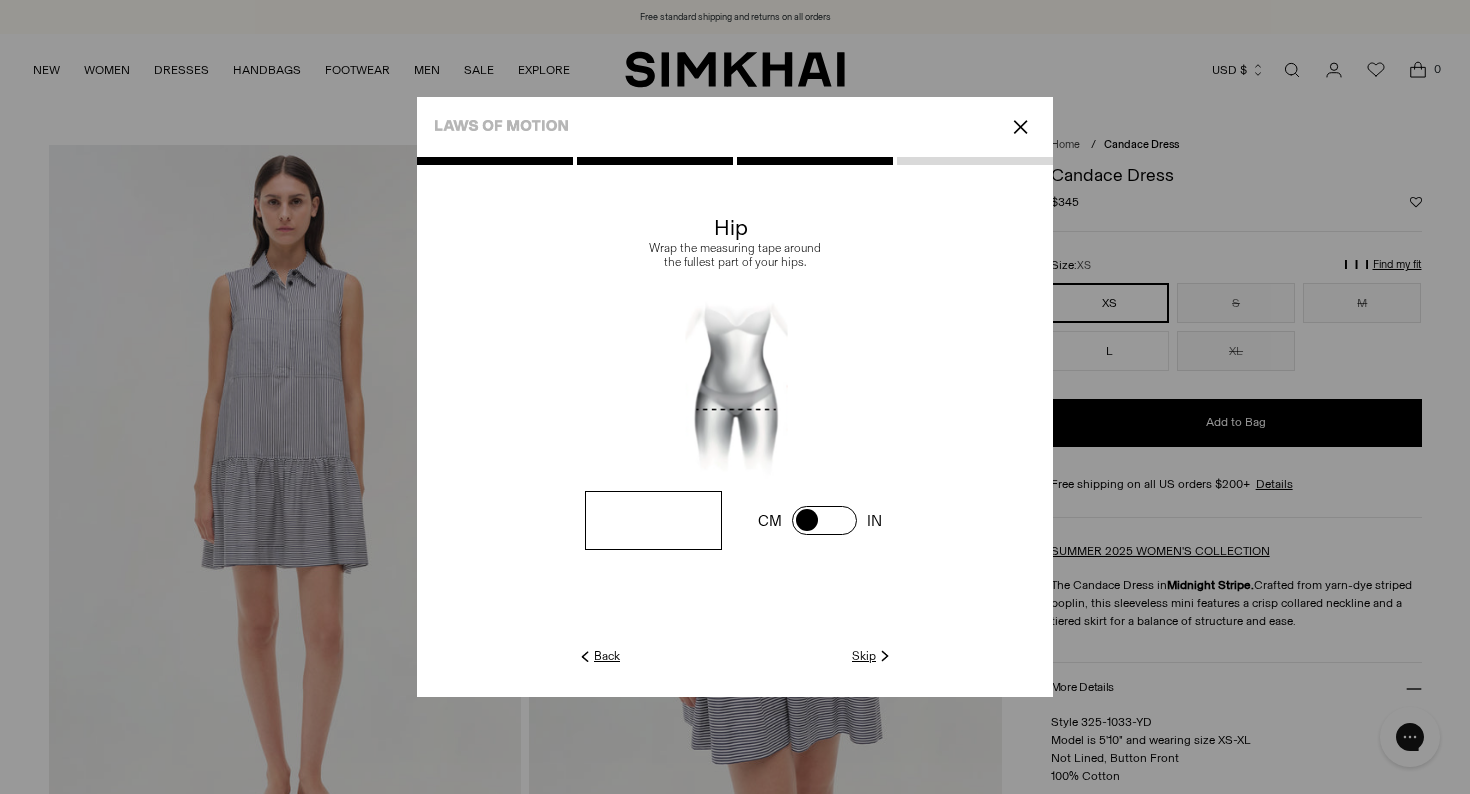 click at bounding box center (0, 0) 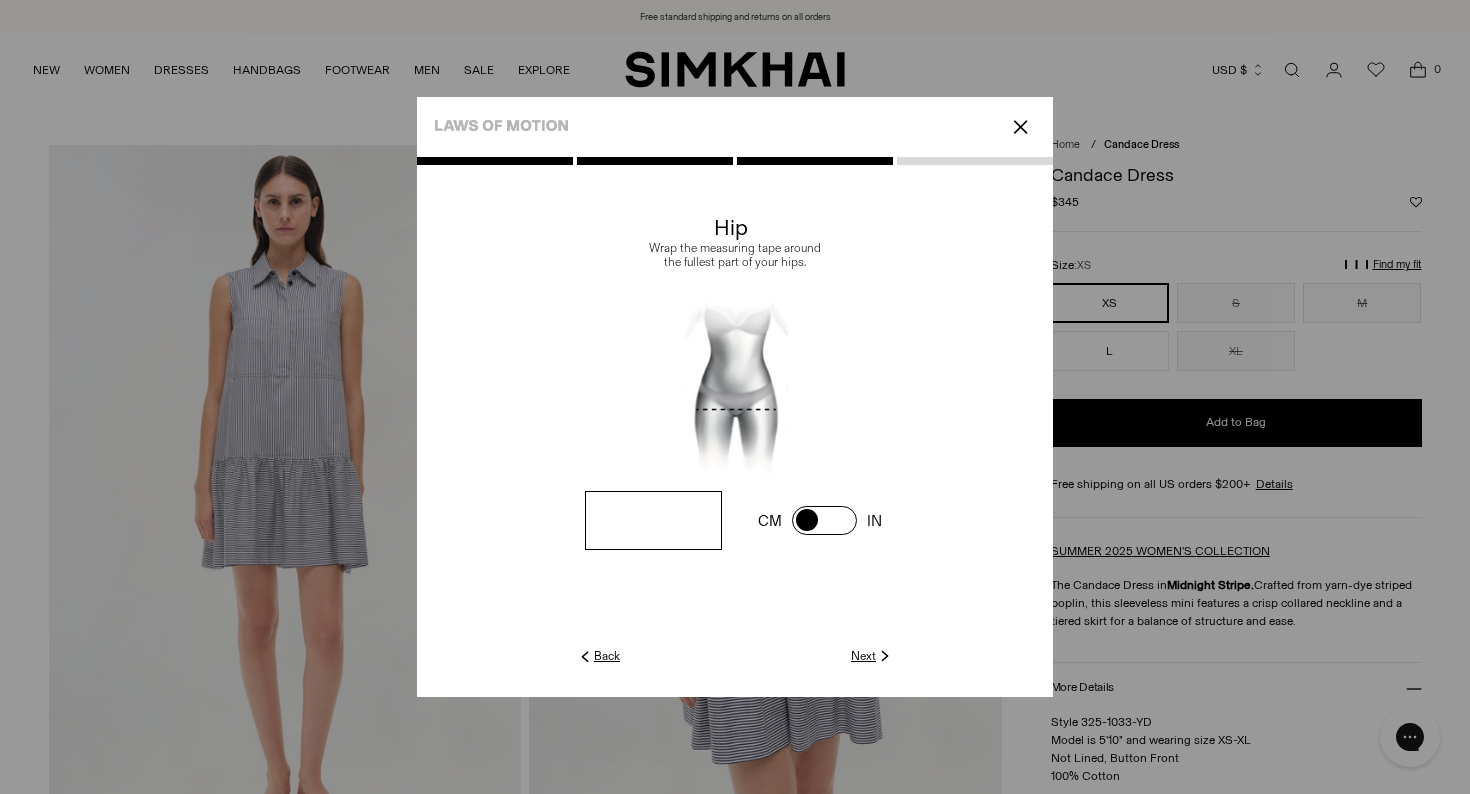 type on "**" 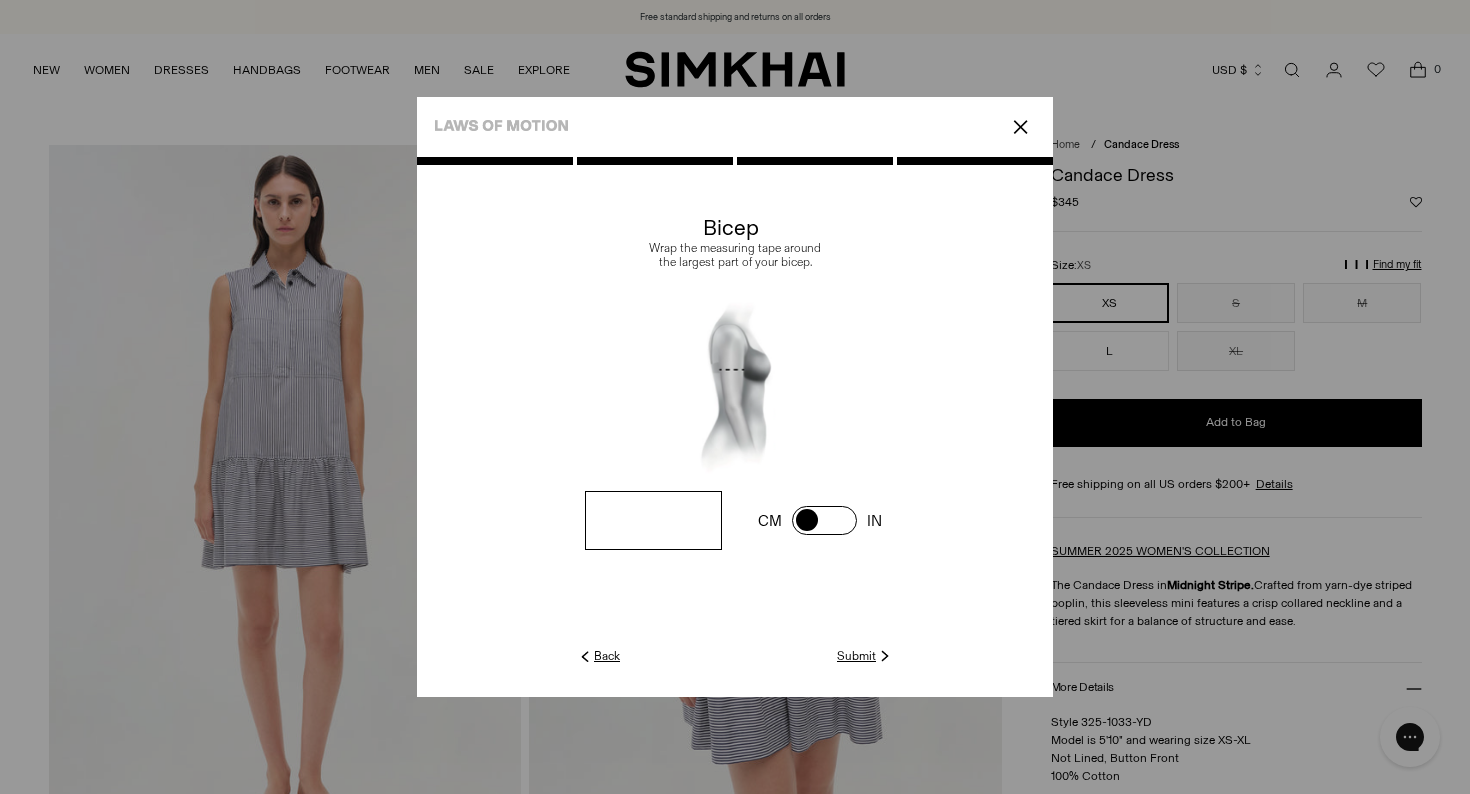click on "Submit" 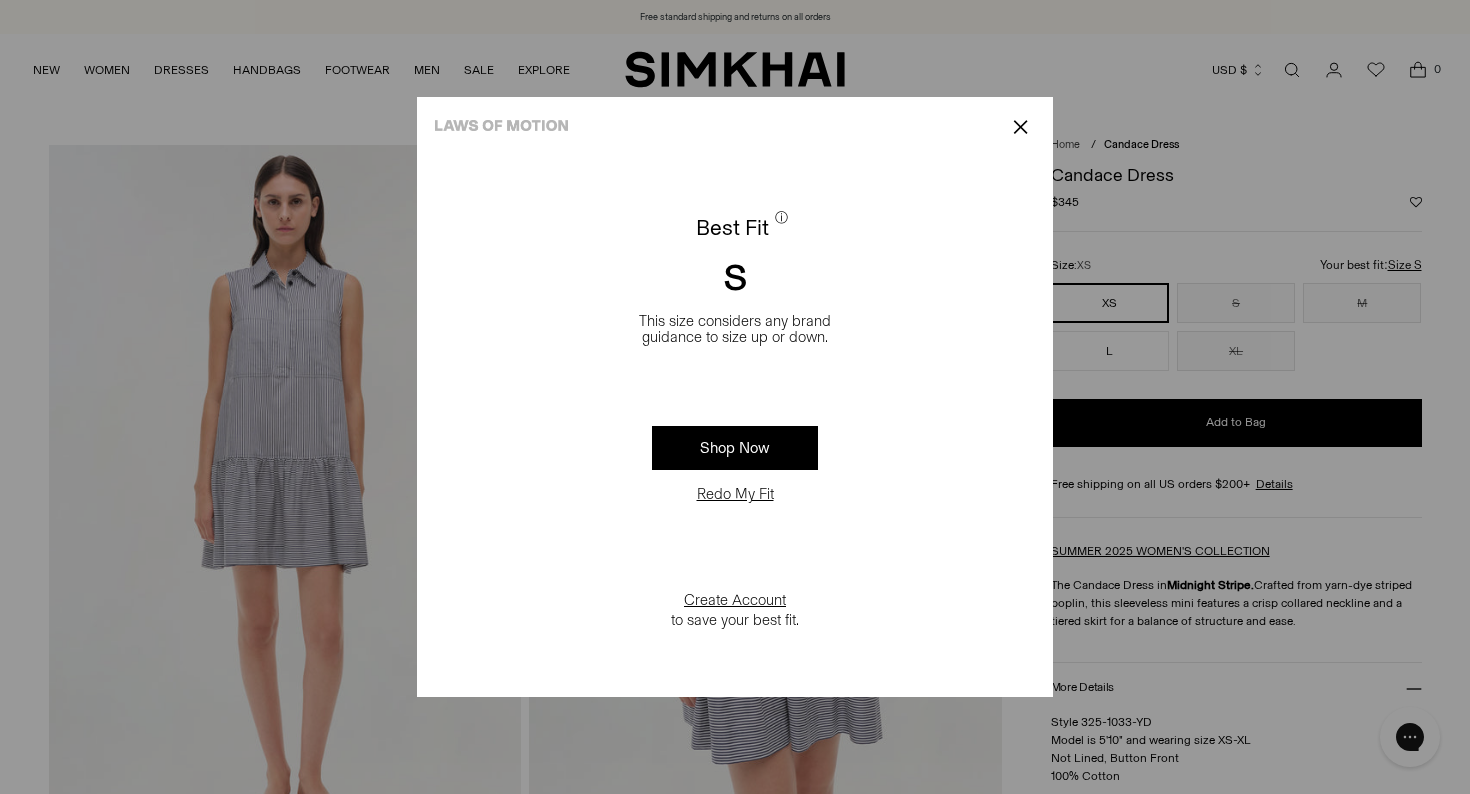 click on "Shop Now" at bounding box center [735, 448] 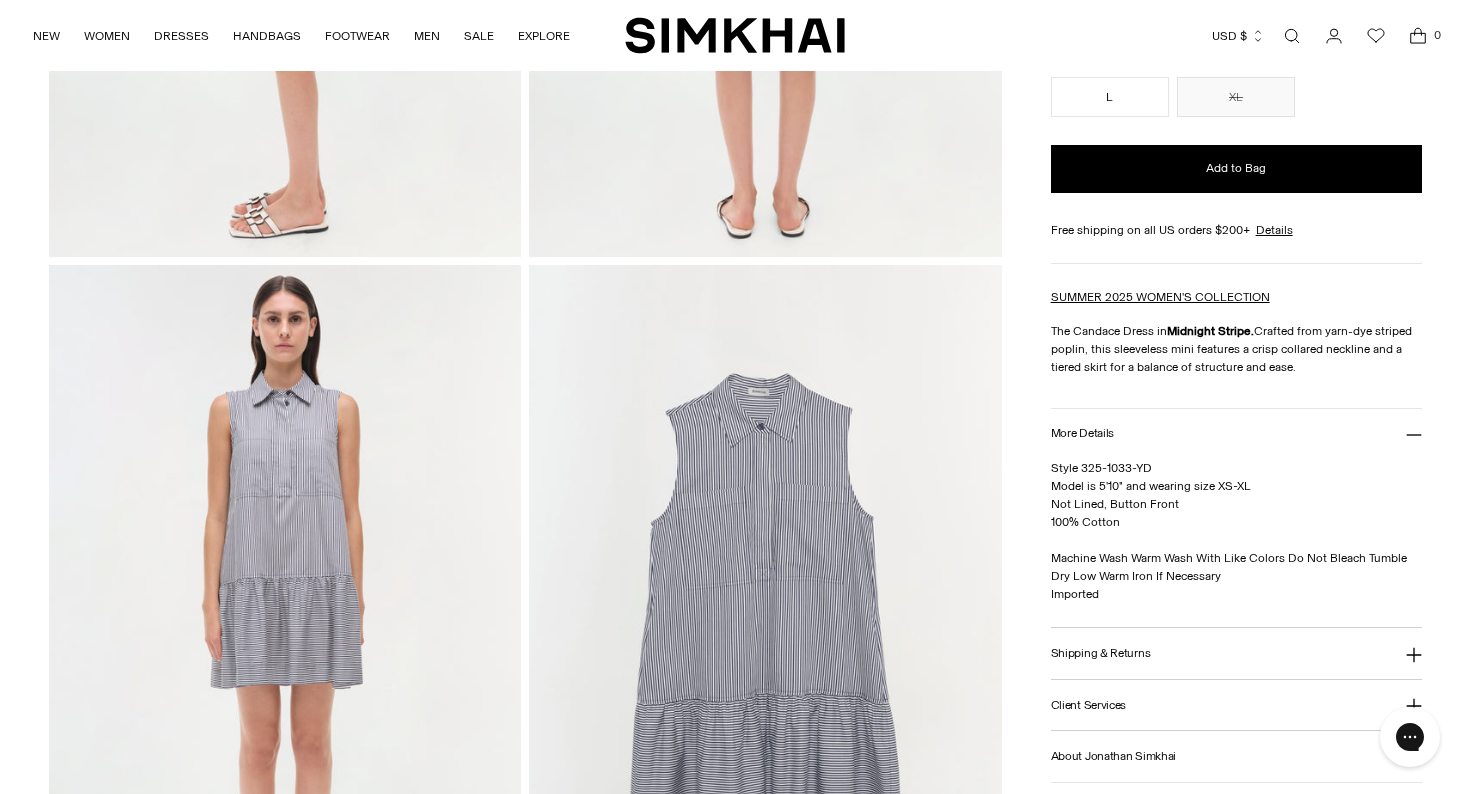 scroll, scrollTop: 1088, scrollLeft: 0, axis: vertical 